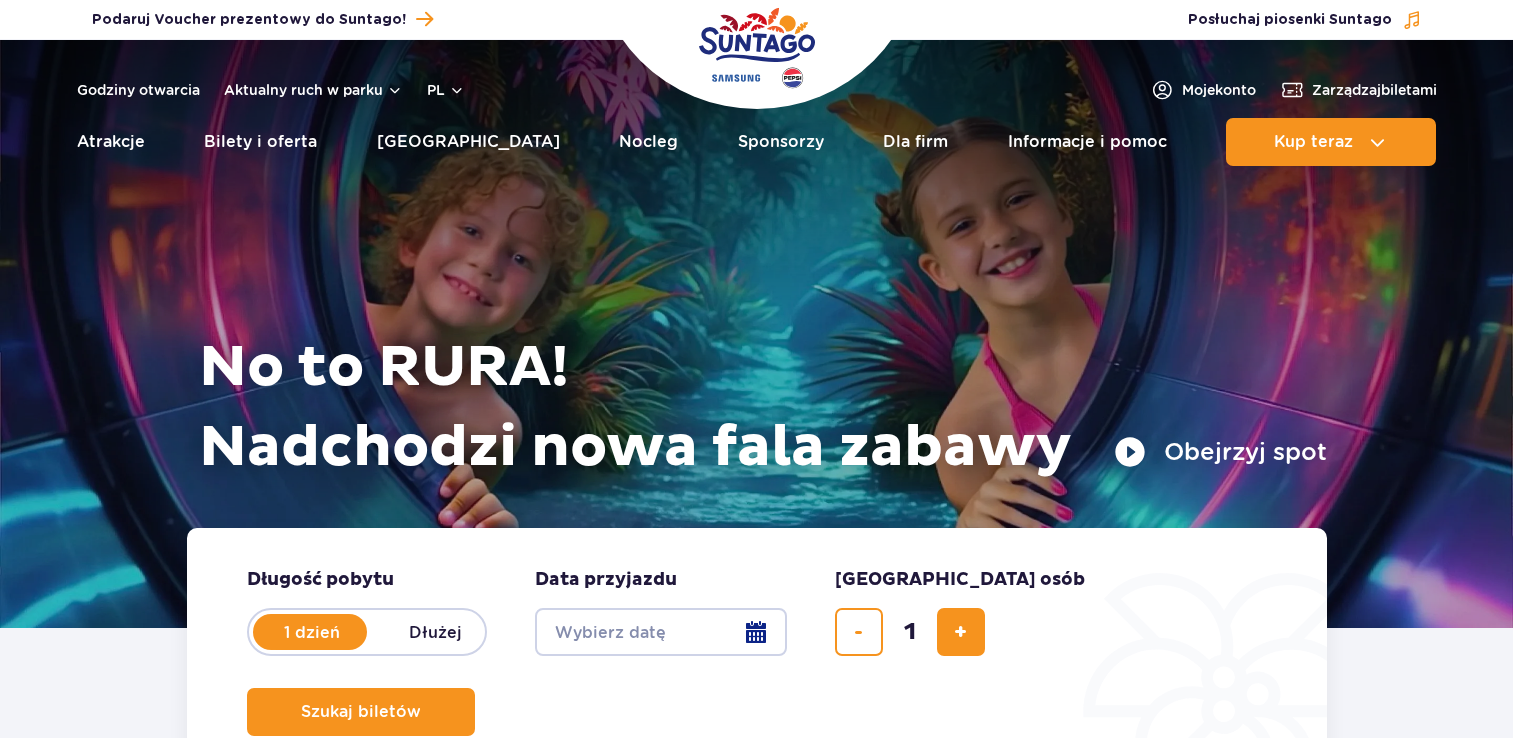 scroll, scrollTop: 0, scrollLeft: 0, axis: both 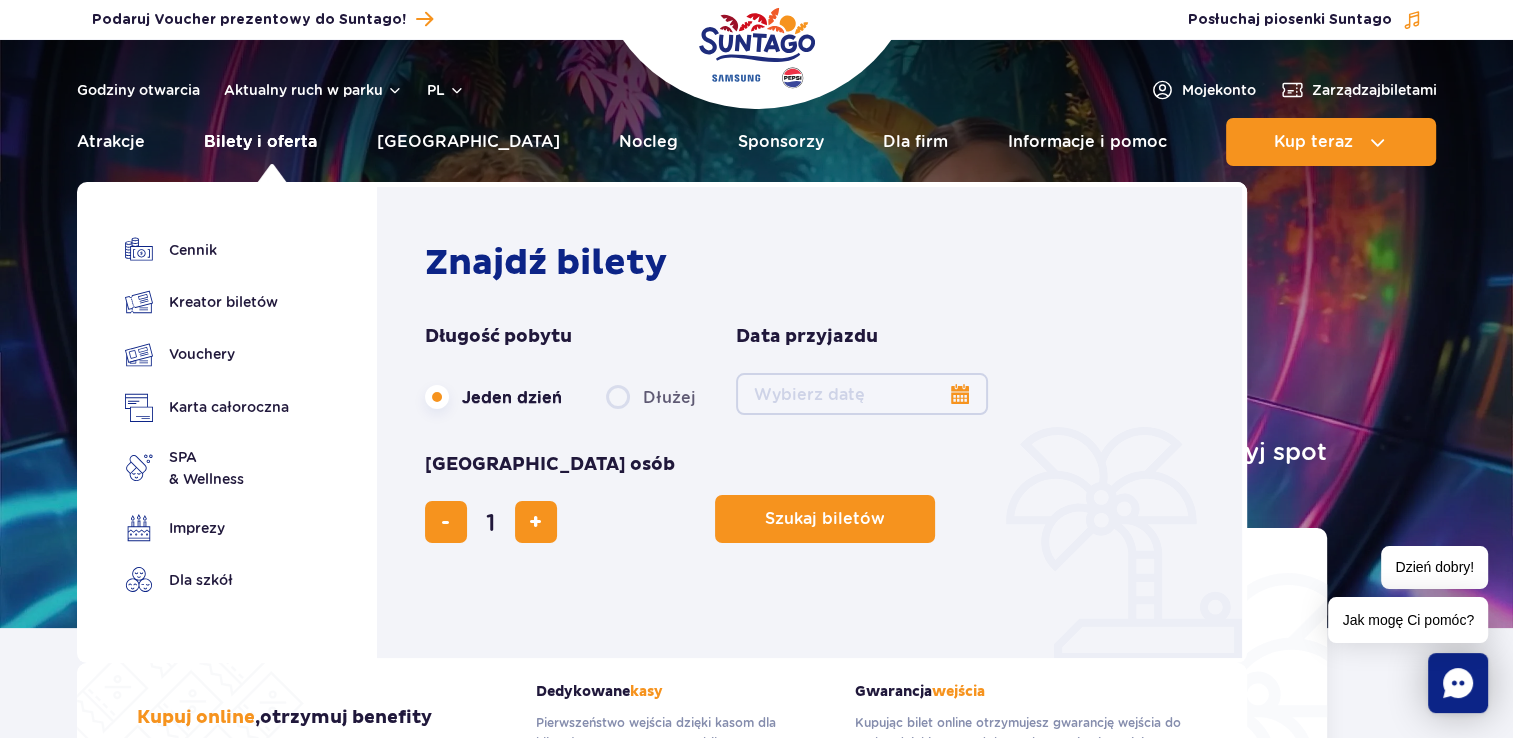 click on "Bilety i oferta" at bounding box center (260, 142) 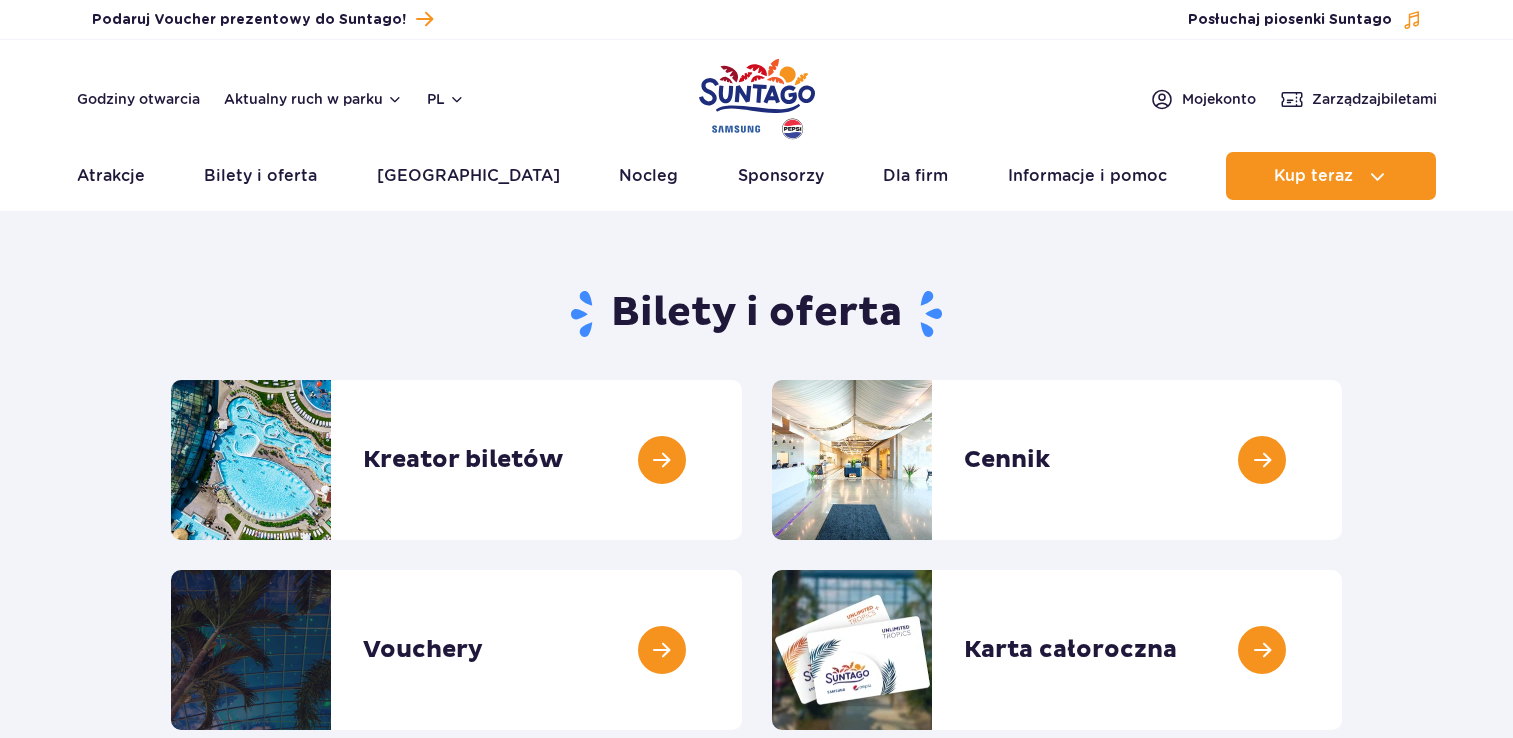 scroll, scrollTop: 0, scrollLeft: 0, axis: both 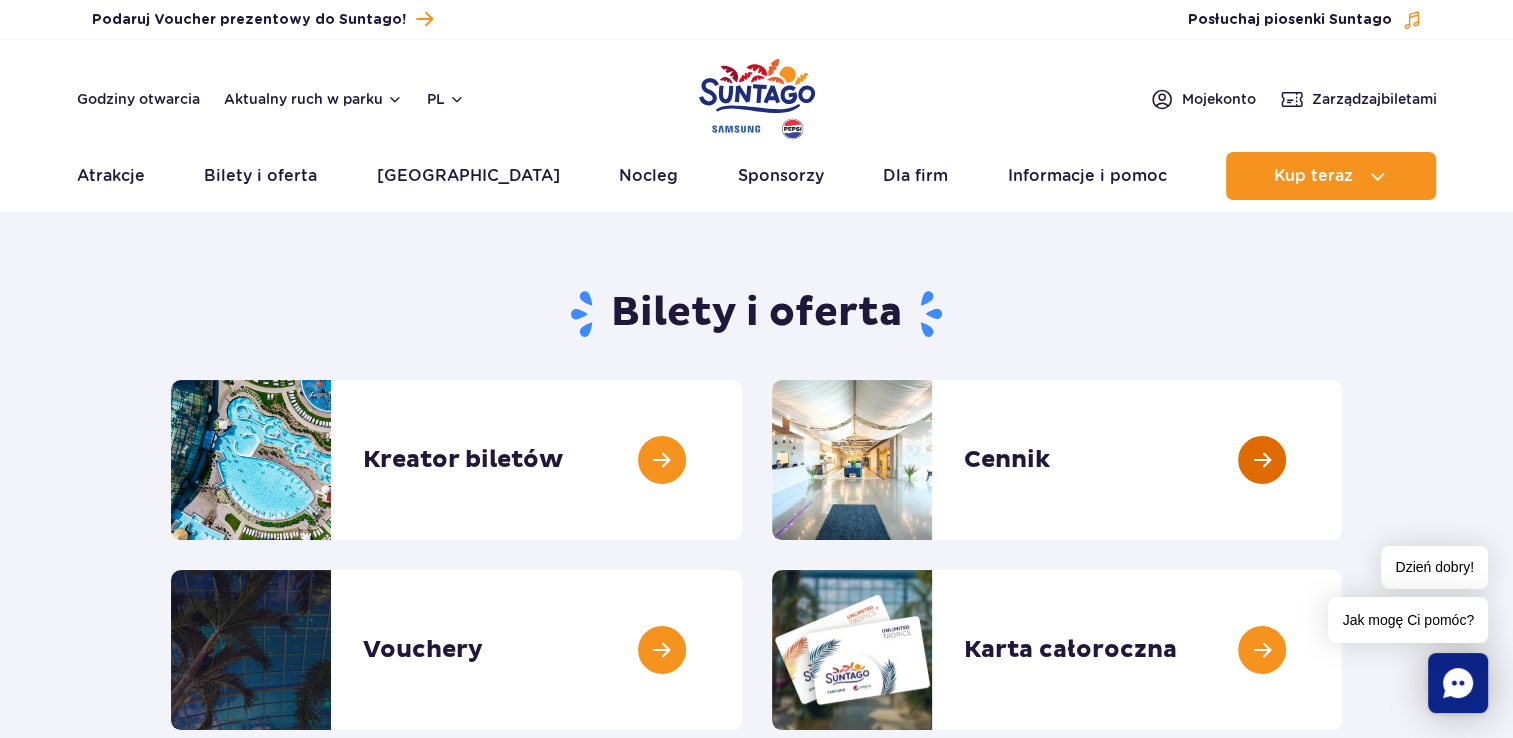 click at bounding box center (1342, 460) 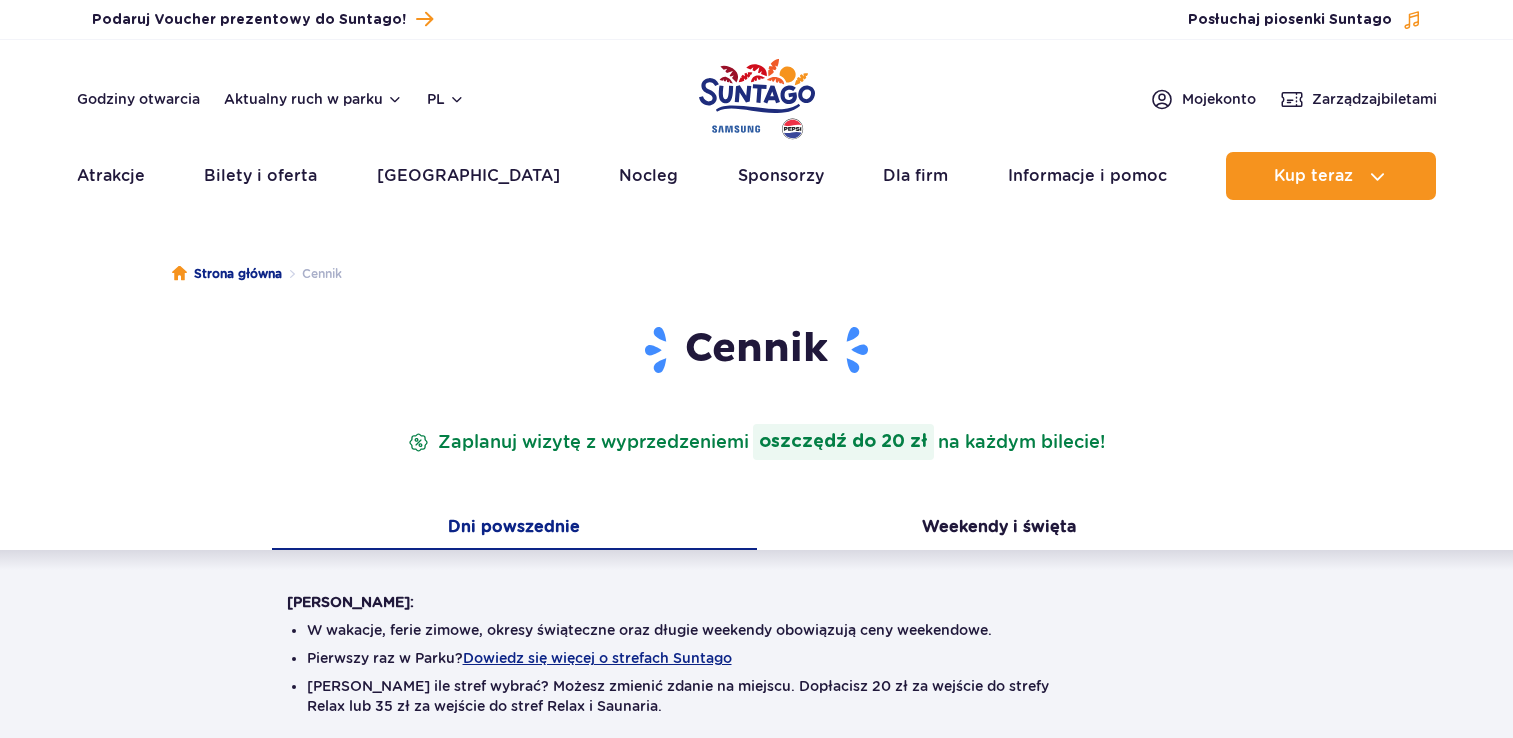 scroll, scrollTop: 0, scrollLeft: 0, axis: both 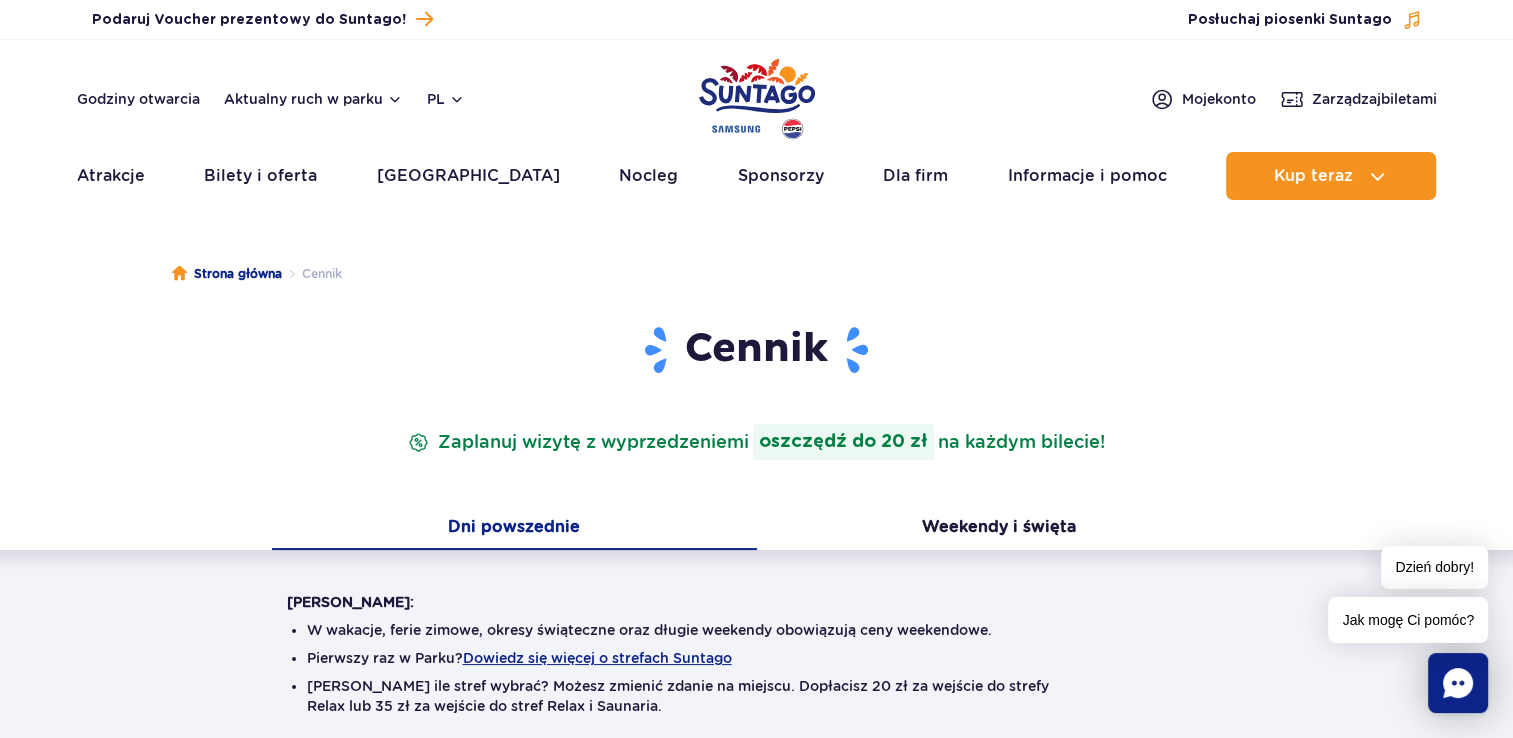 click on "Cennik
Zaplanuj wizytę z wyprzedzeniem  i  oszczędź do 20 zł  na każdym bilecie!
Dni powszednie
Weekendy i święta" at bounding box center (756, 723) 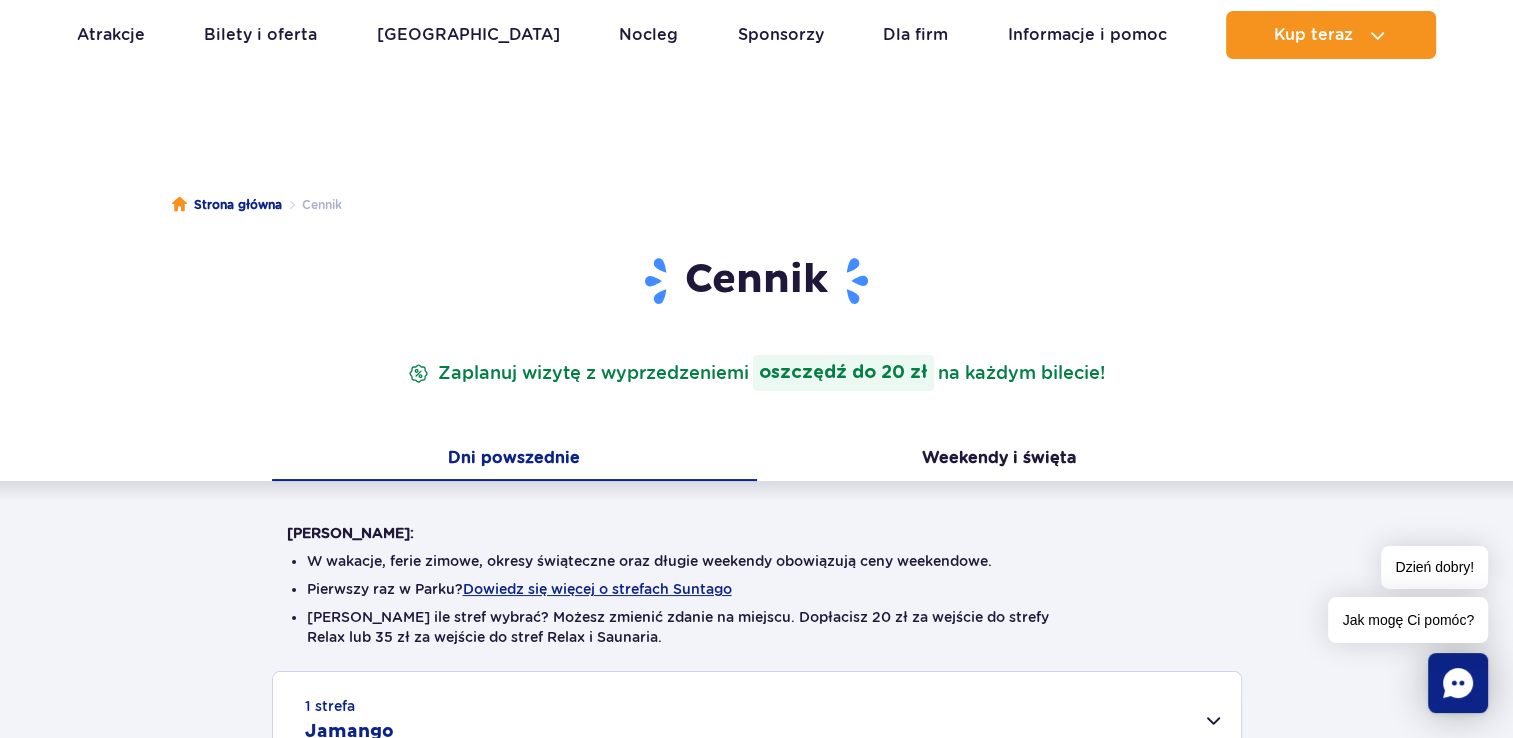 scroll, scrollTop: 0, scrollLeft: 0, axis: both 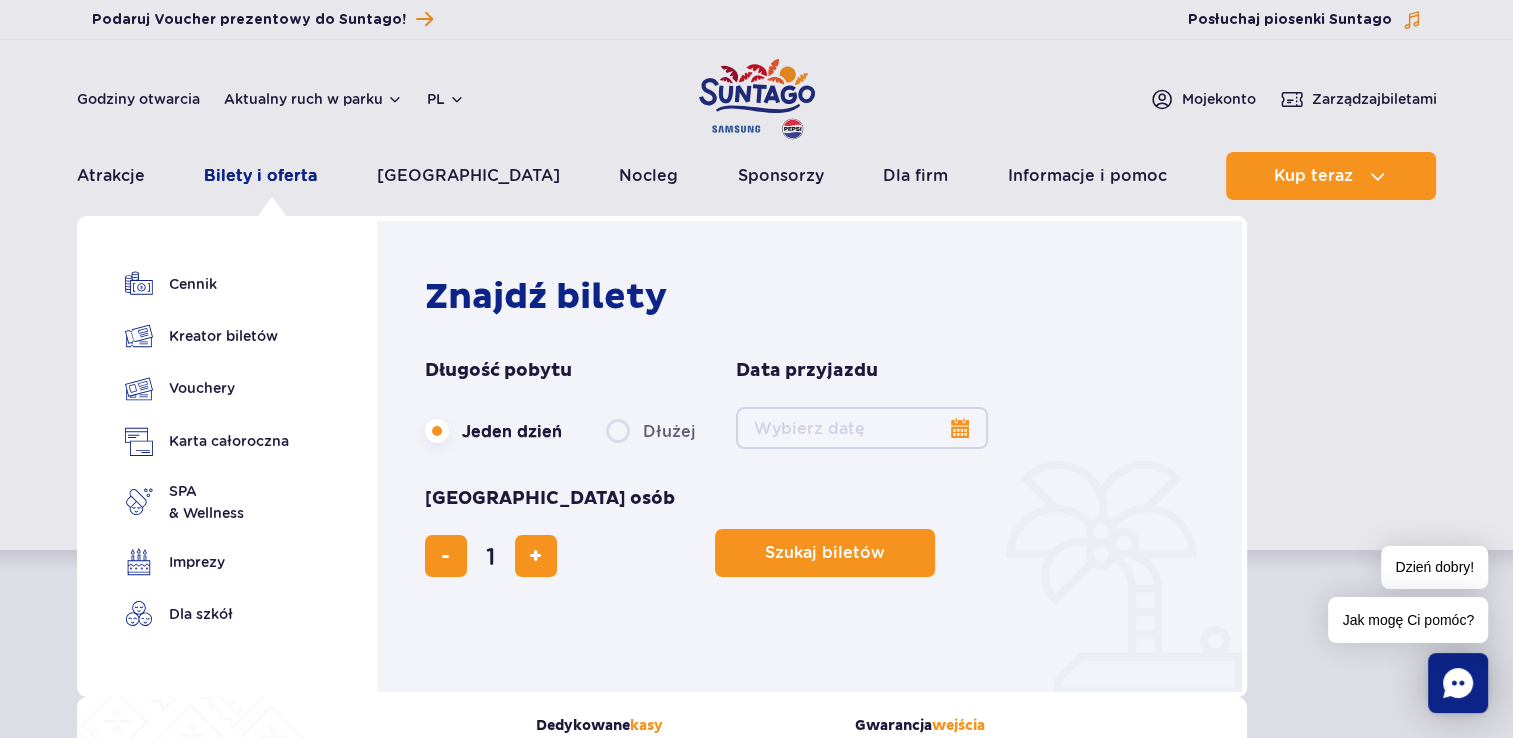 click on "Bilety i oferta" at bounding box center [260, 176] 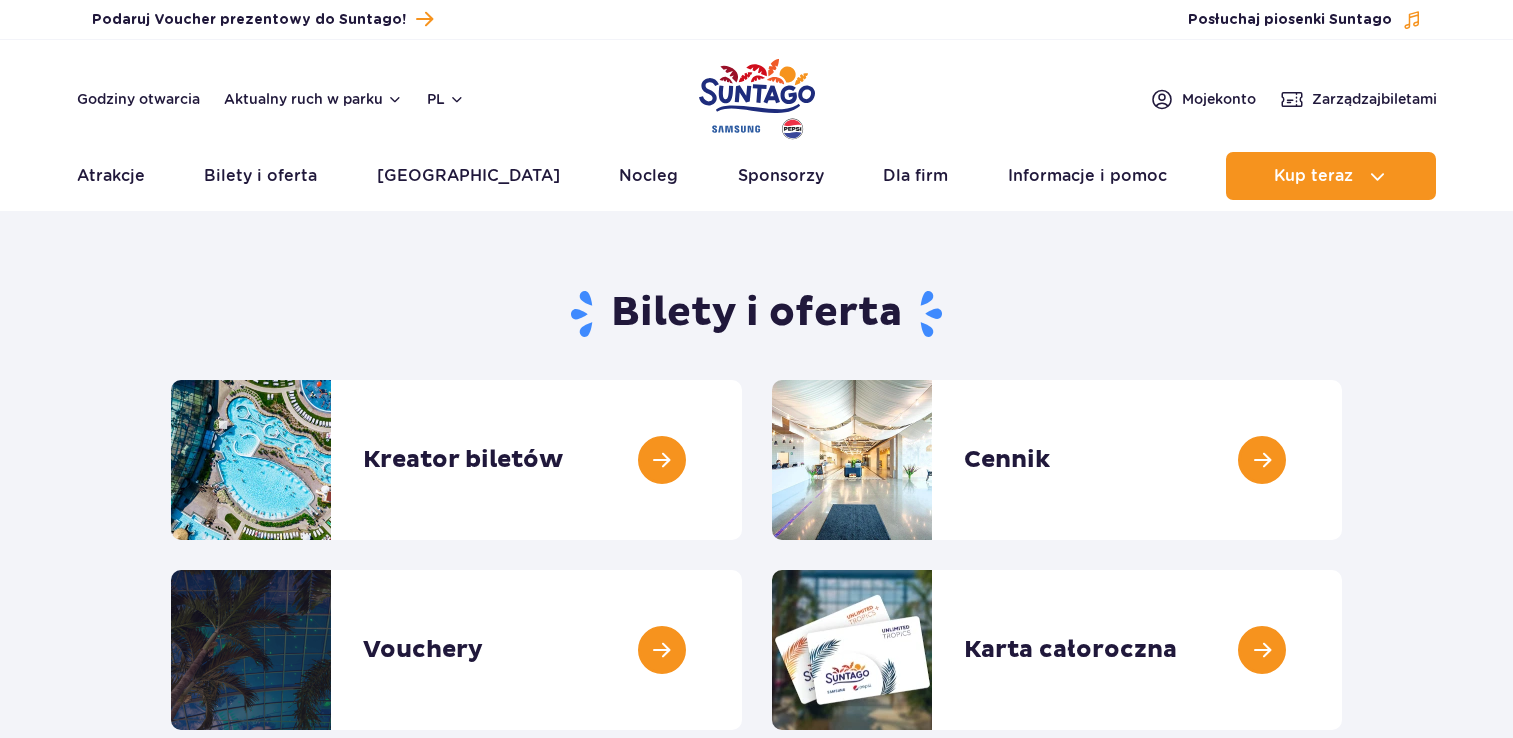 scroll, scrollTop: 0, scrollLeft: 0, axis: both 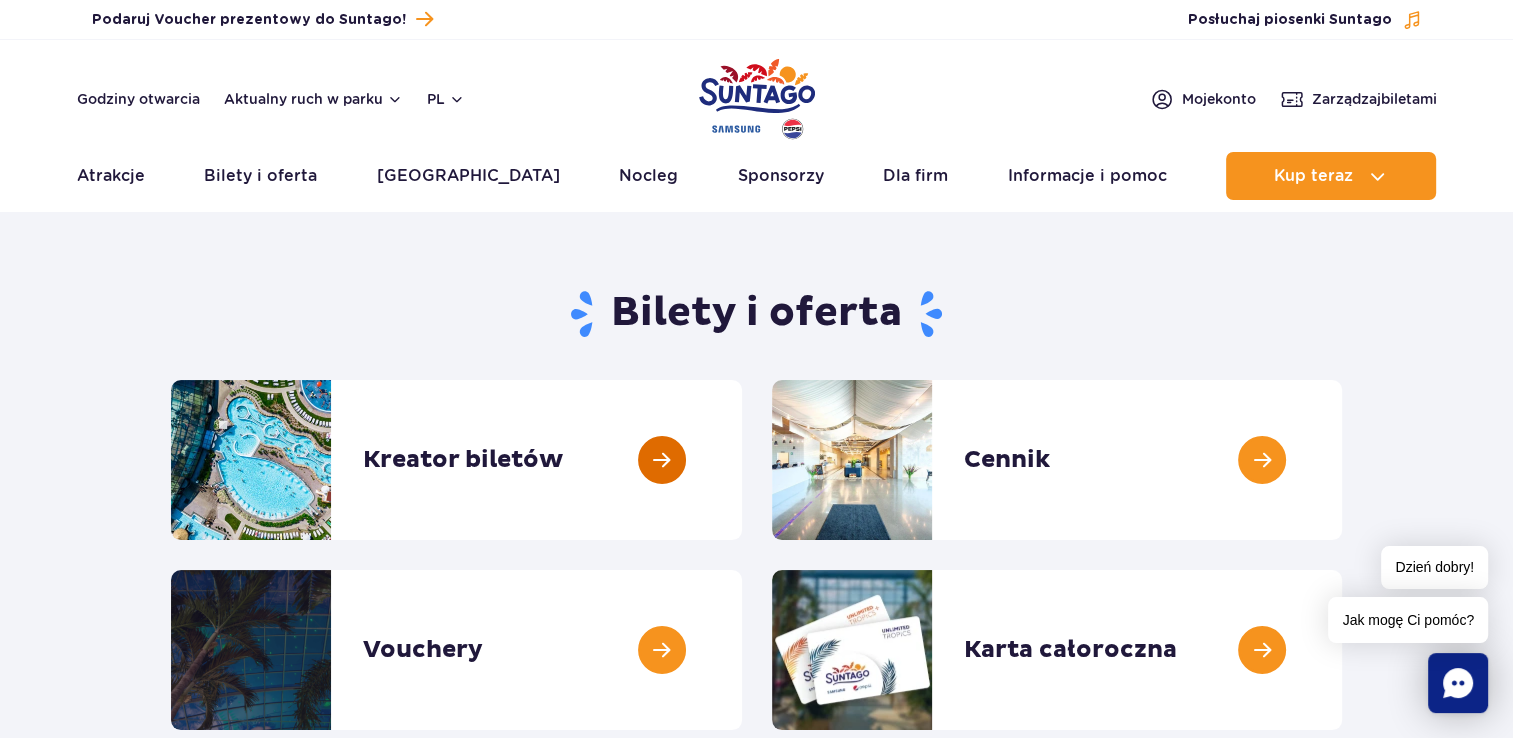 click at bounding box center (742, 460) 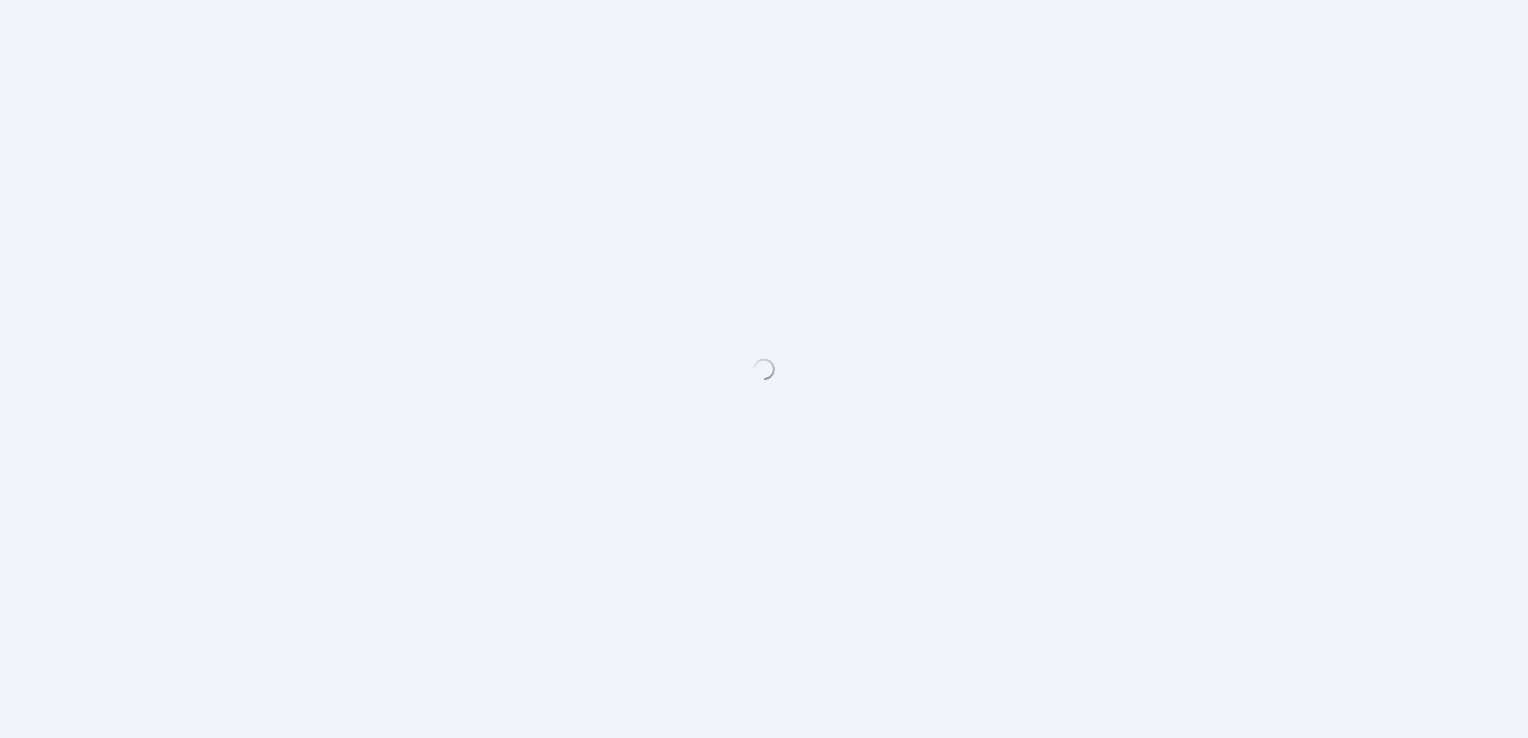 scroll, scrollTop: 0, scrollLeft: 0, axis: both 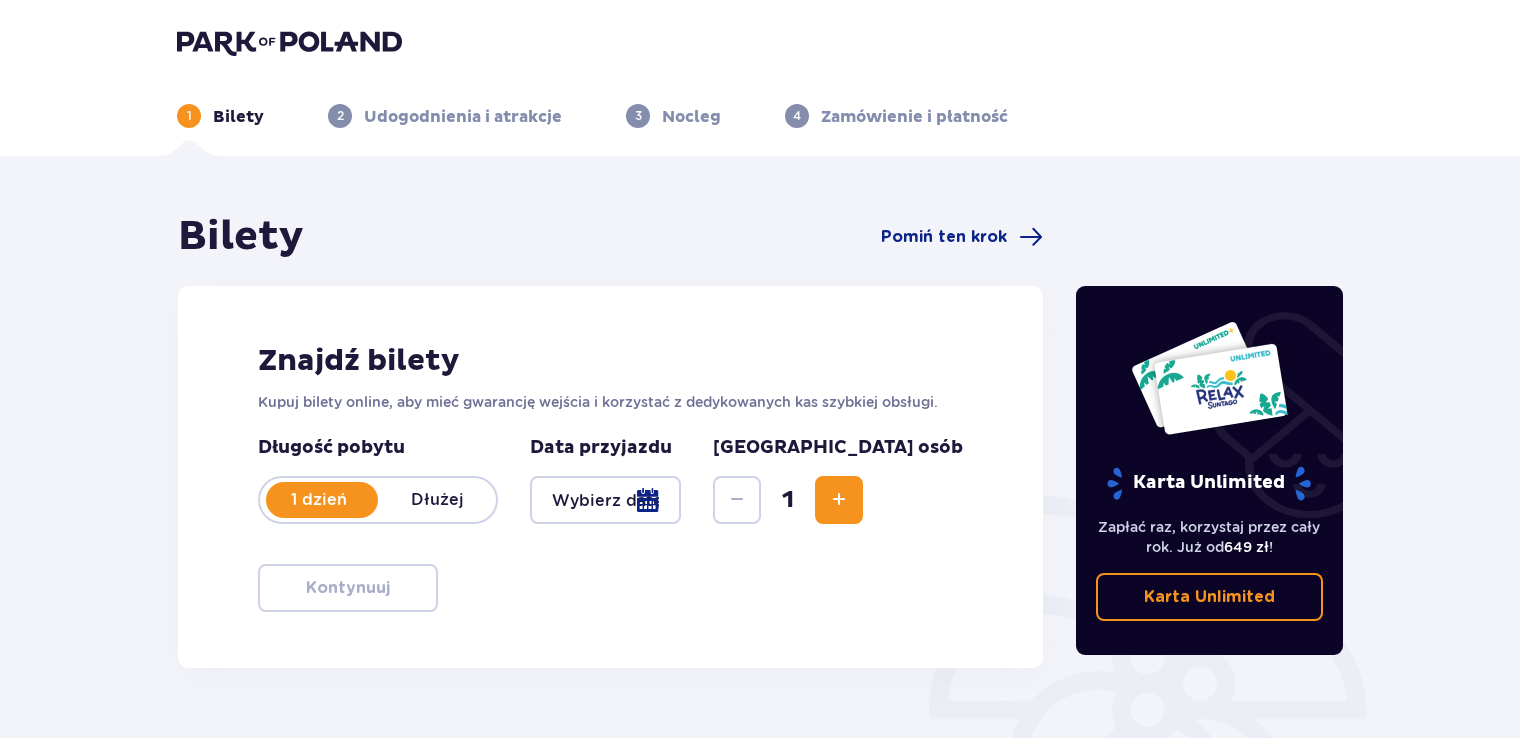 click at bounding box center (605, 500) 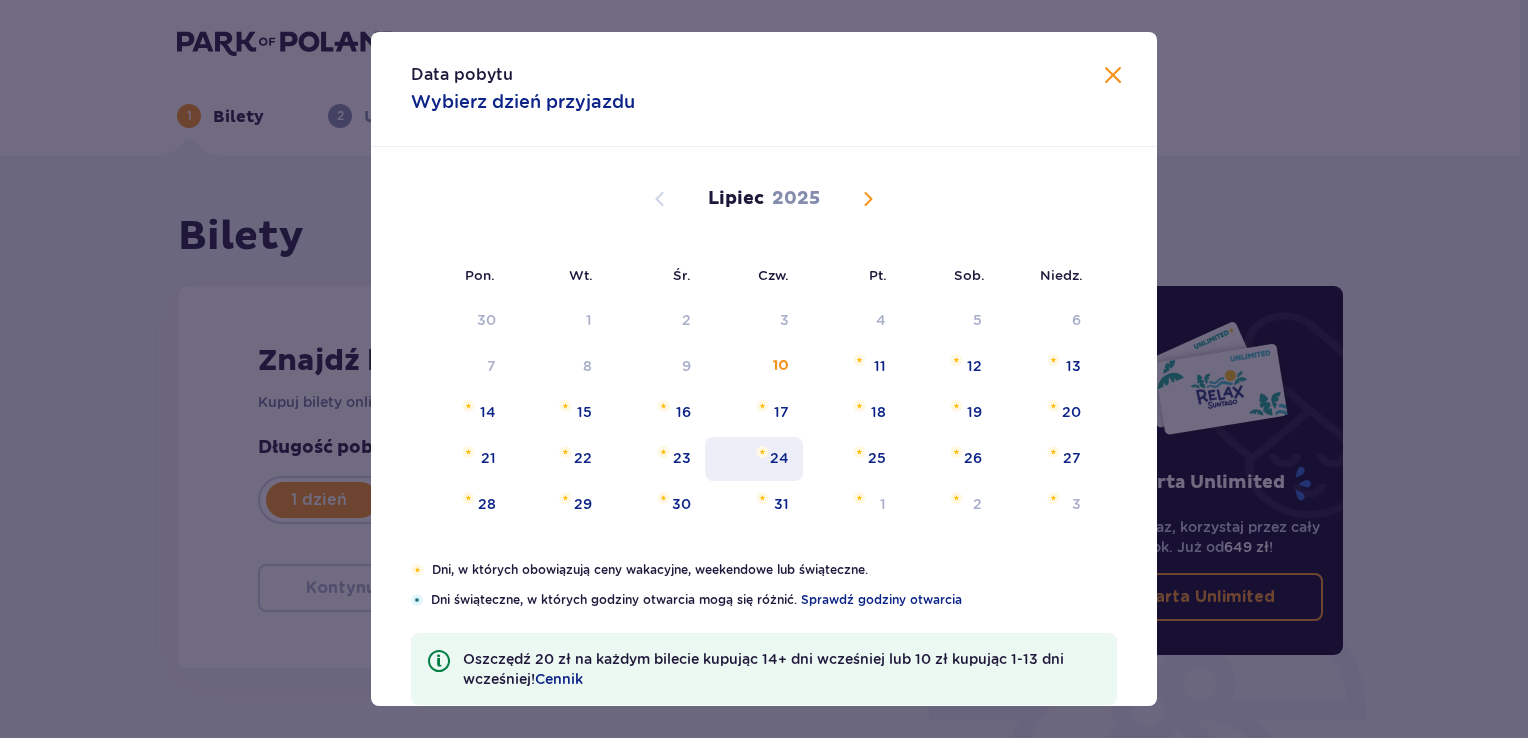 click on "24" at bounding box center [754, 459] 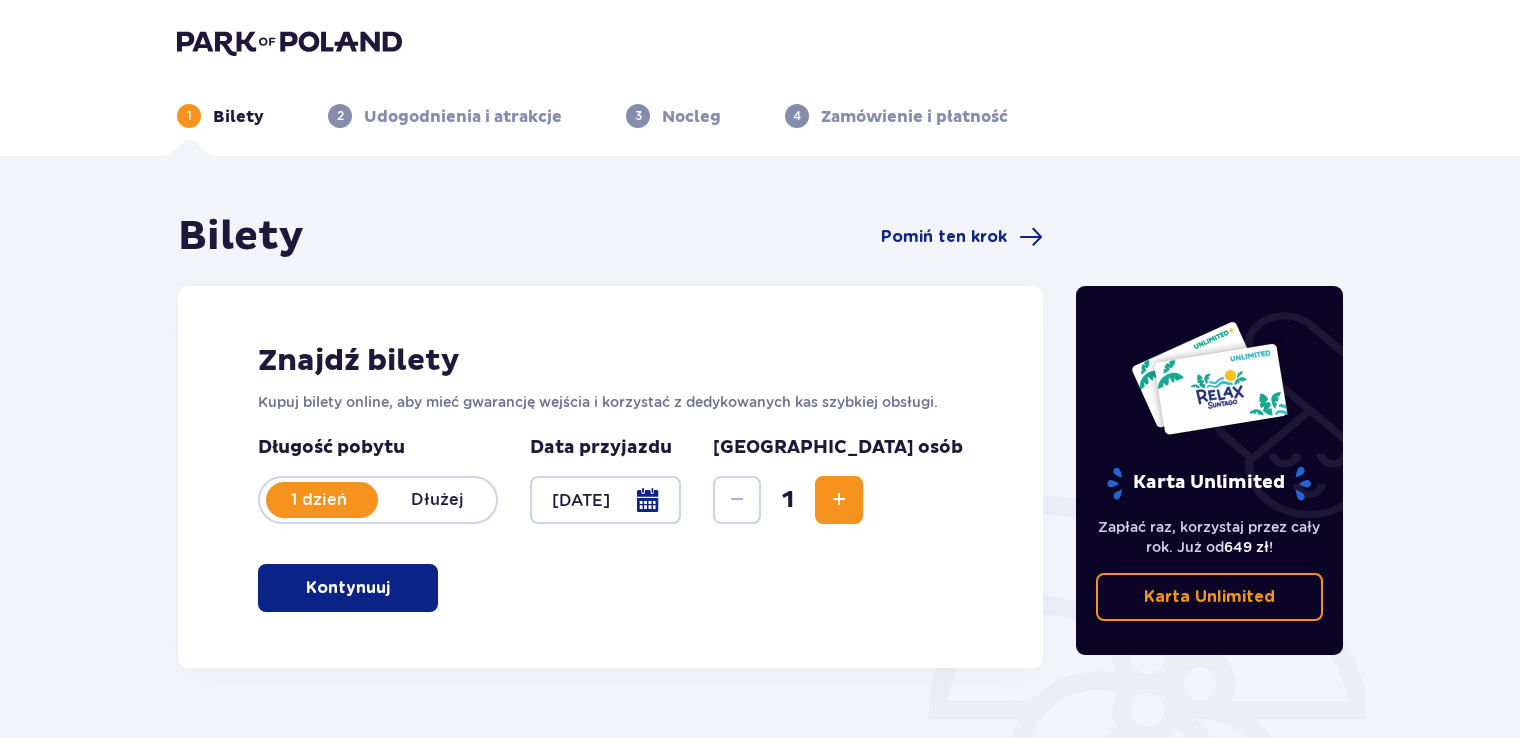 click at bounding box center [839, 500] 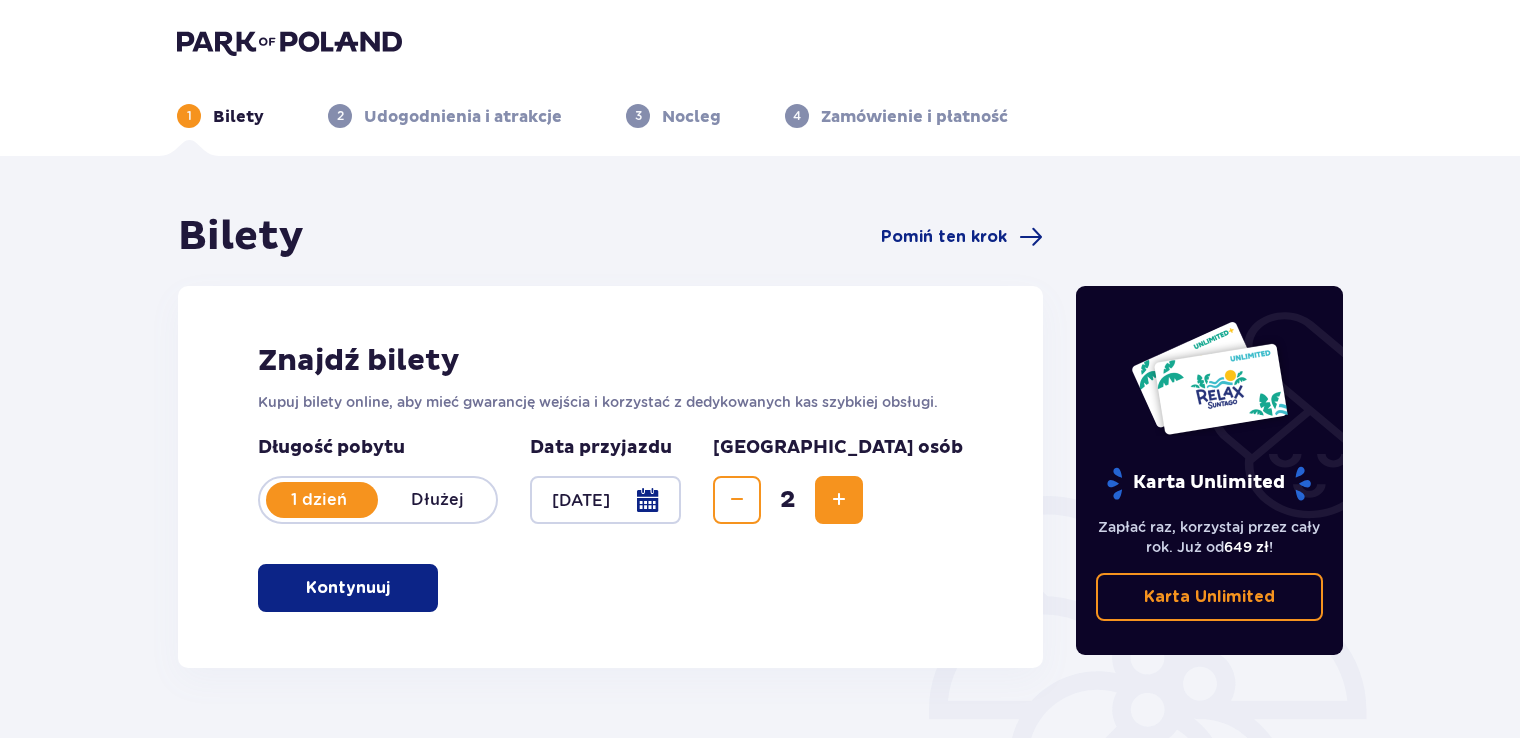 click at bounding box center (839, 500) 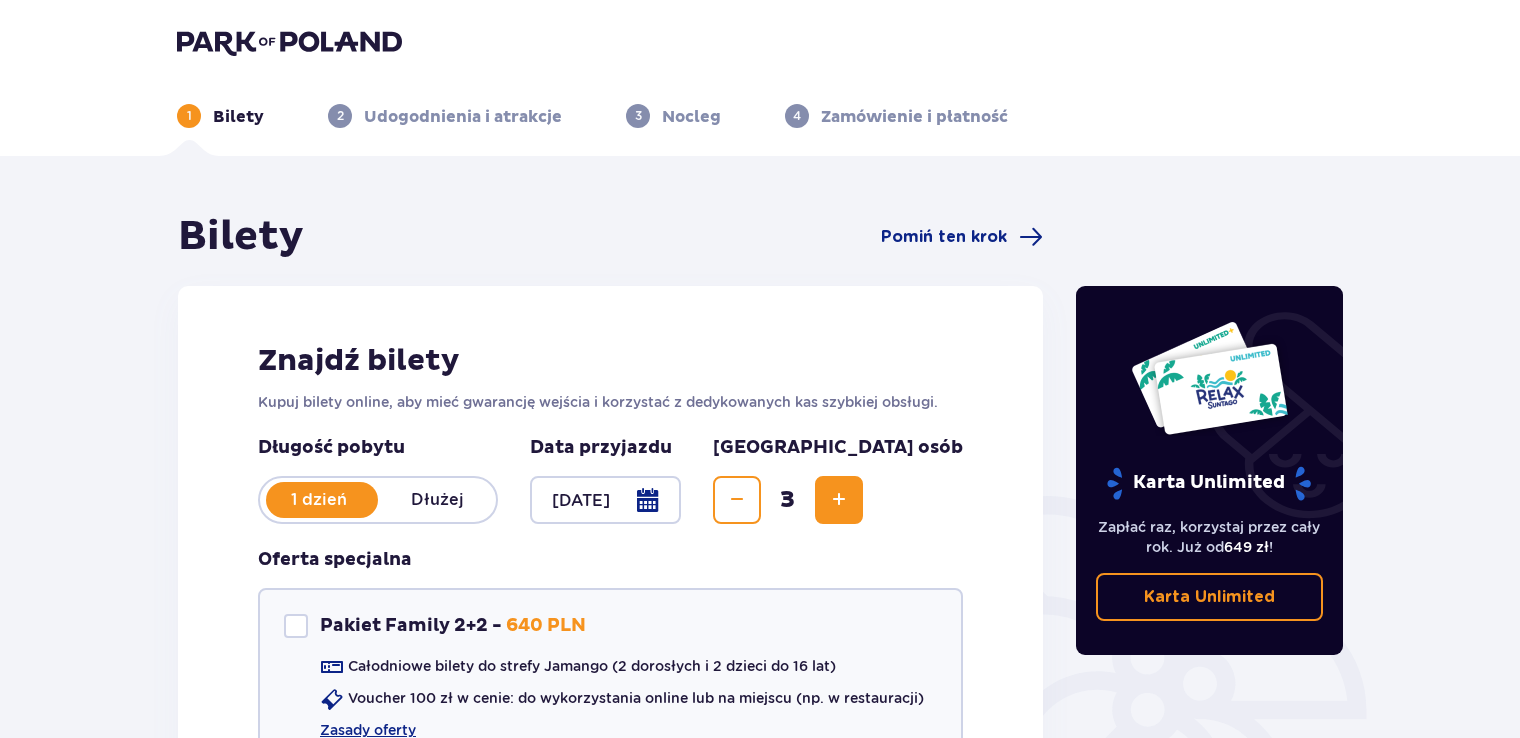 type 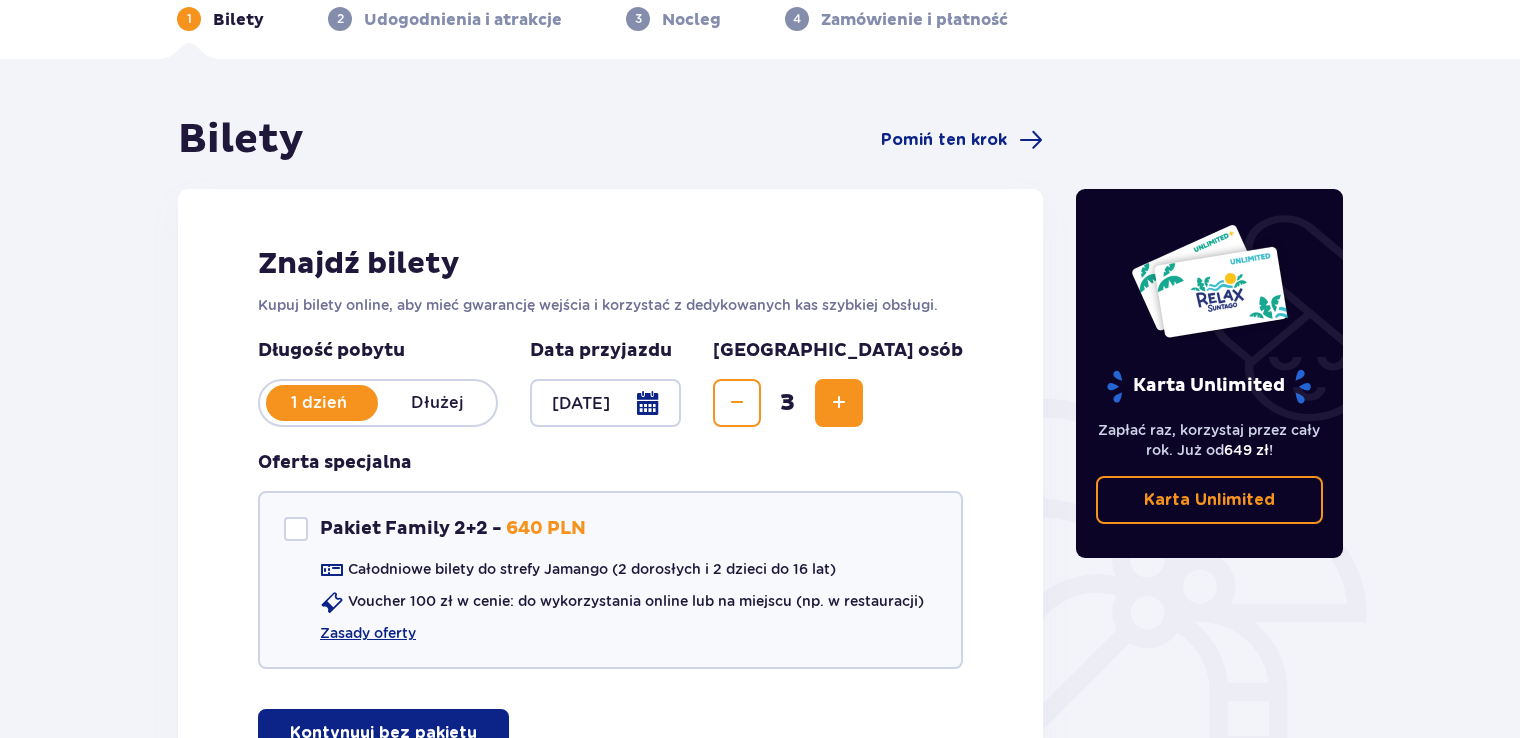 scroll, scrollTop: 291, scrollLeft: 0, axis: vertical 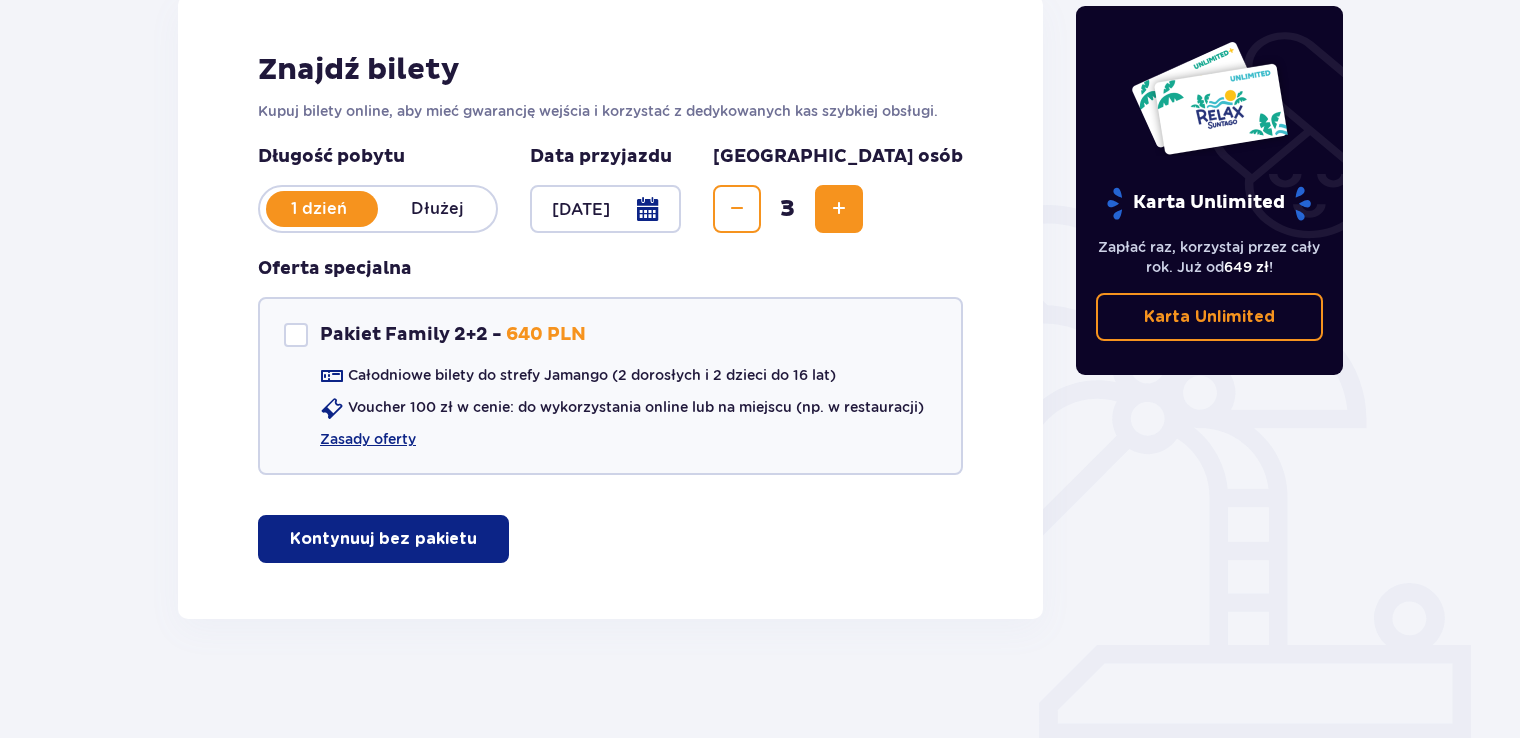 click on "Kontynuuj bez pakietu" at bounding box center (383, 539) 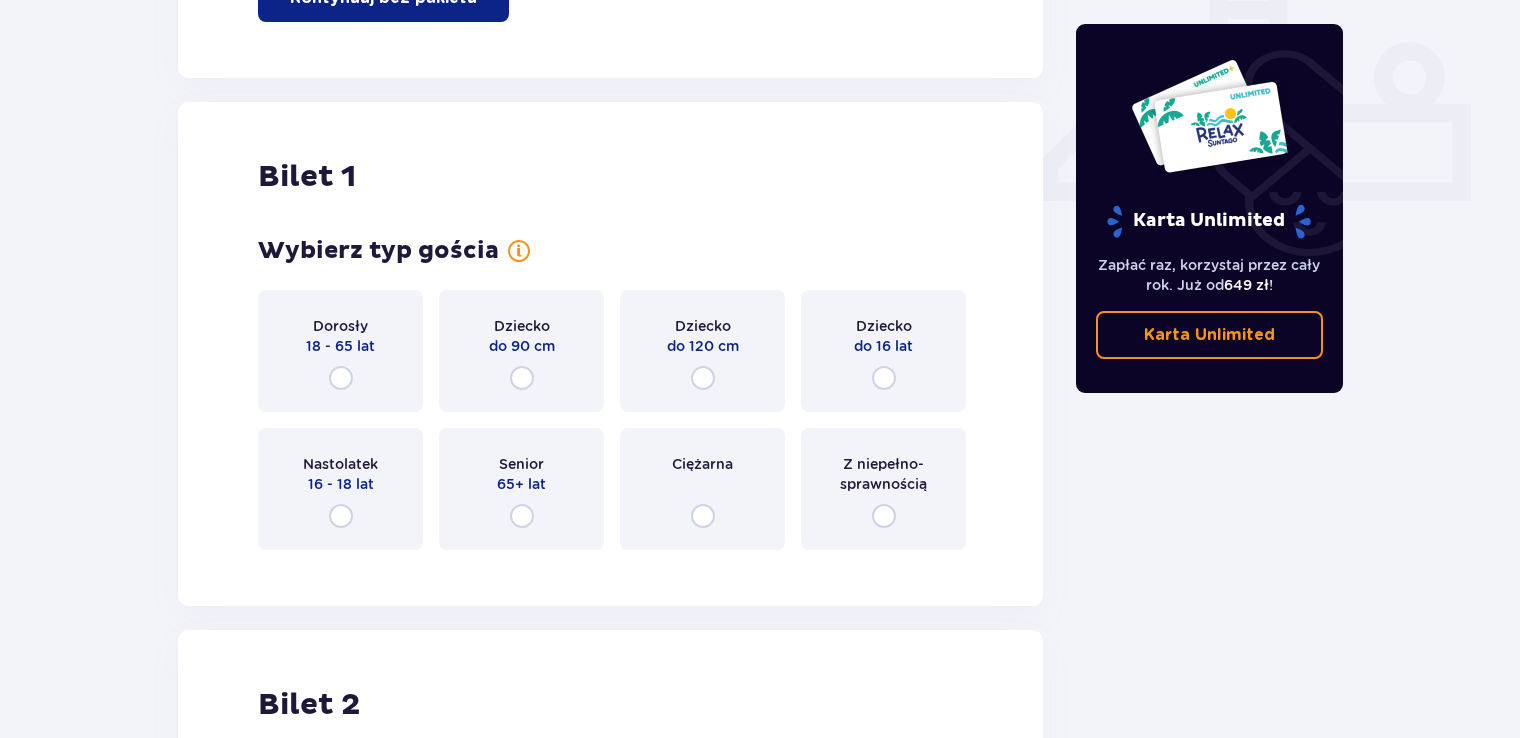 scroll, scrollTop: 909, scrollLeft: 0, axis: vertical 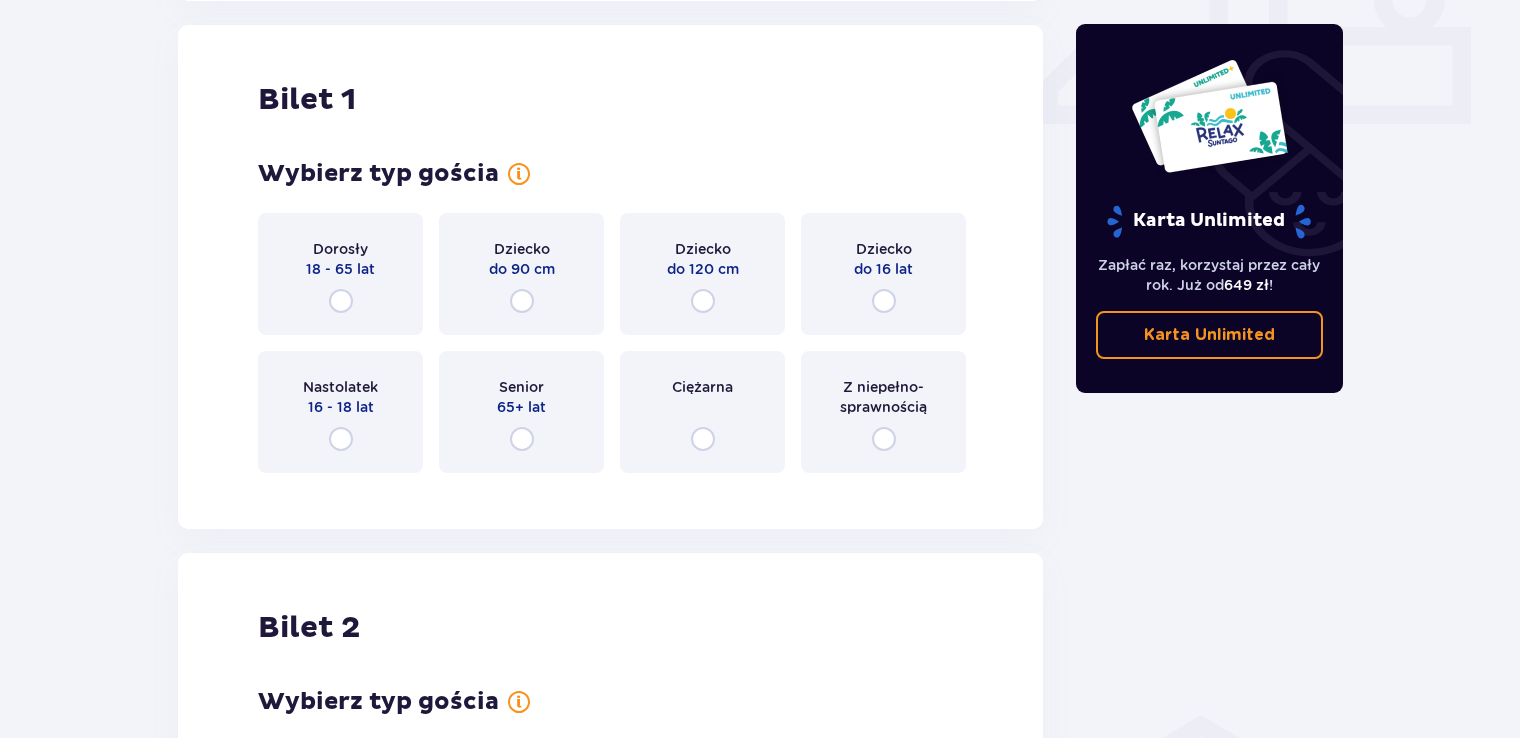 click on "Dziecko do 16 lat" at bounding box center (883, 274) 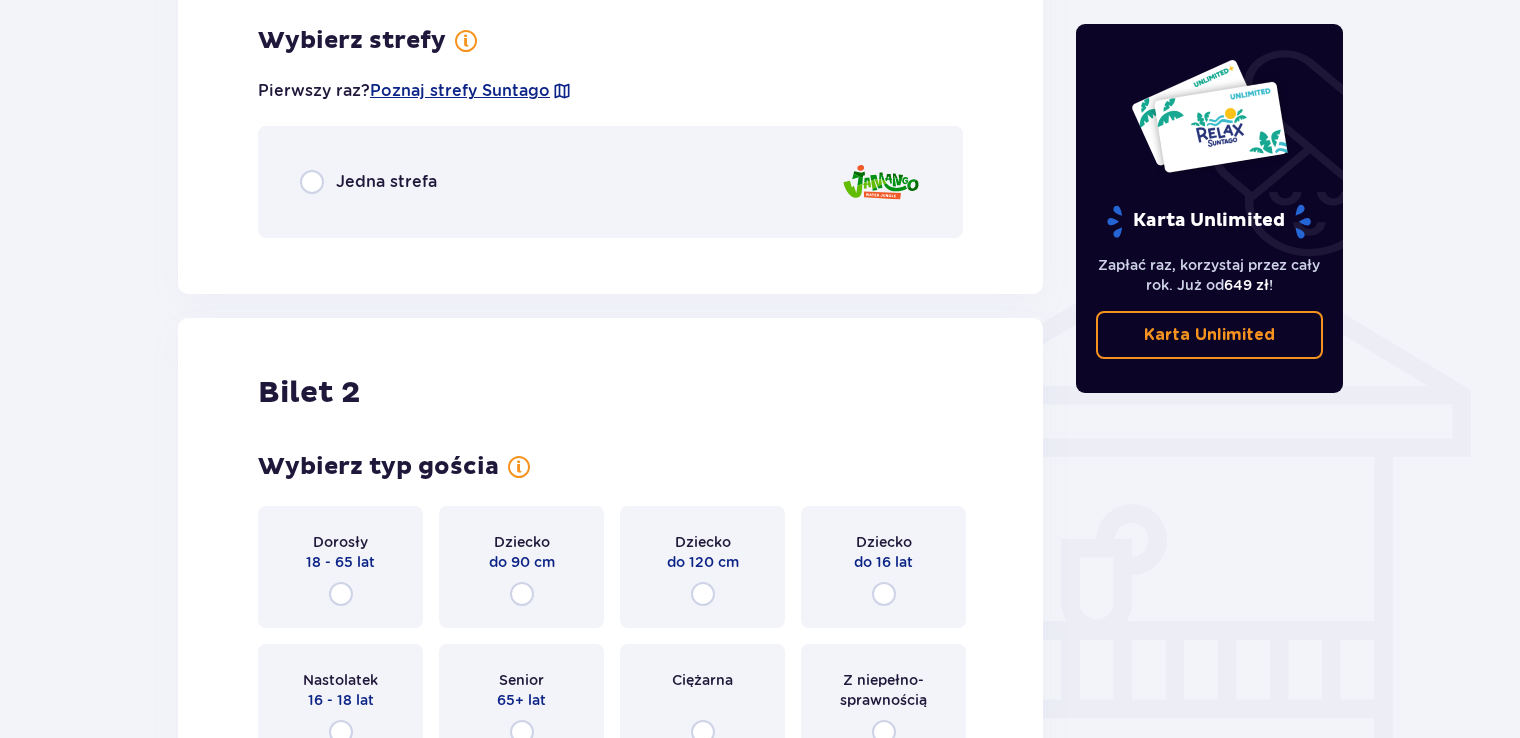 scroll, scrollTop: 1397, scrollLeft: 0, axis: vertical 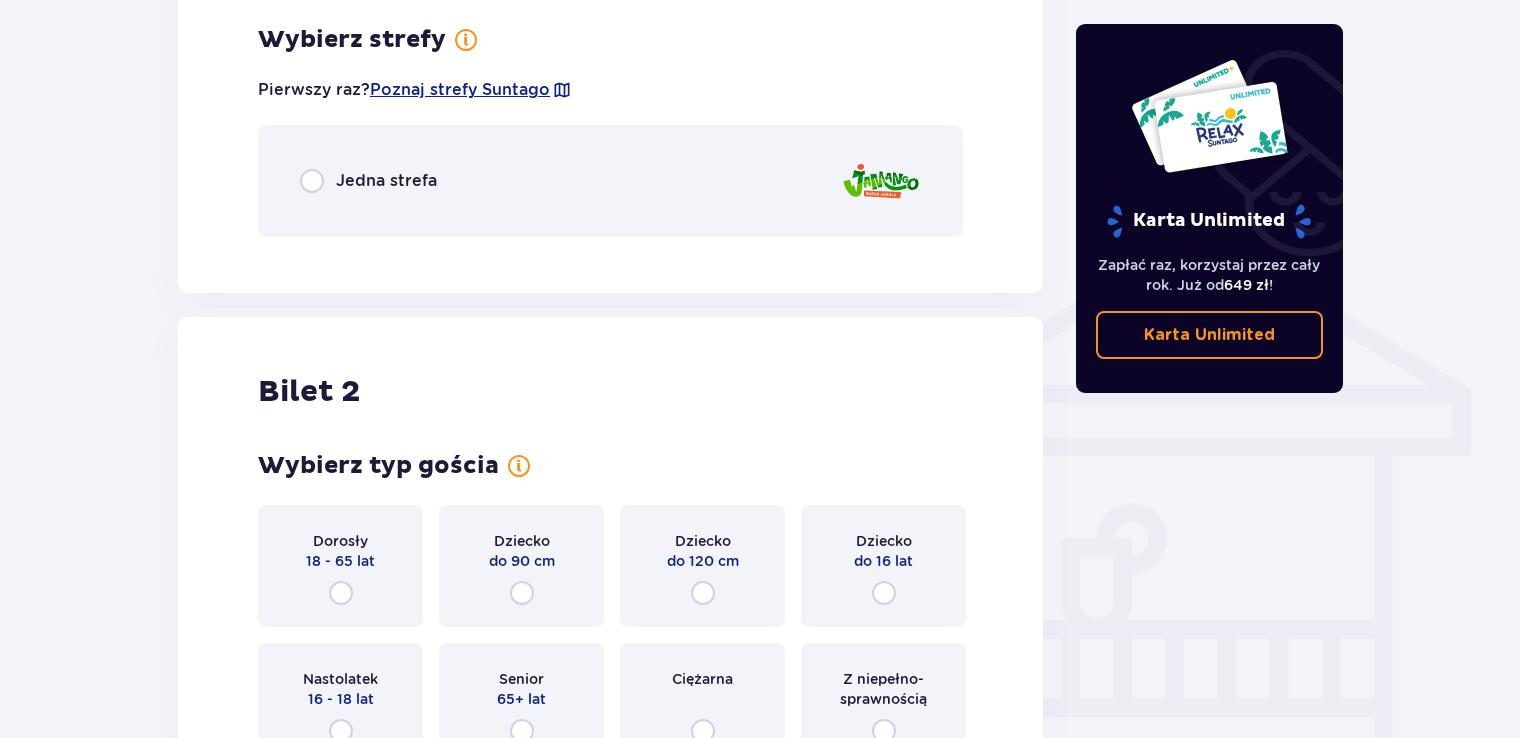 click on "18 - 65 lat" at bounding box center (340, 561) 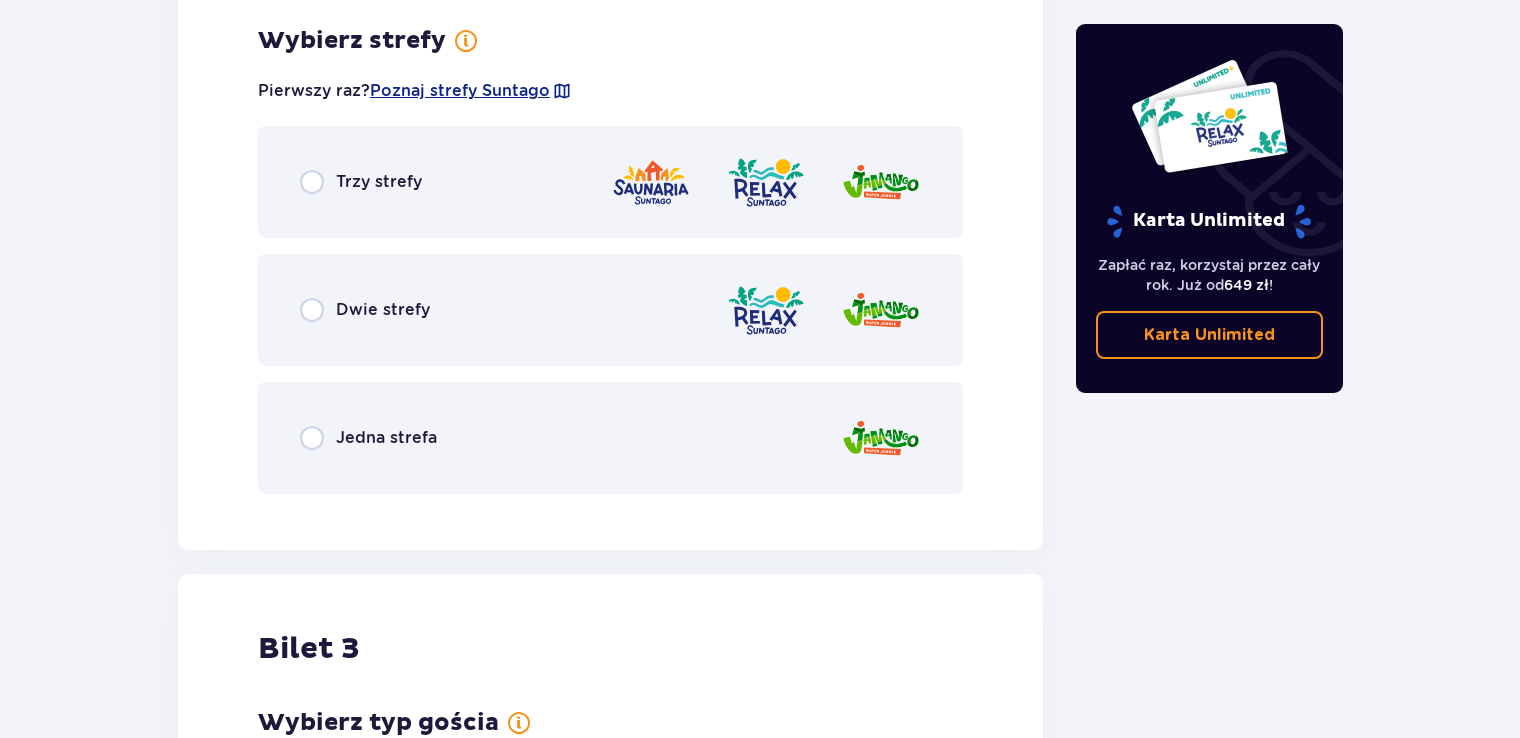 scroll, scrollTop: 2177, scrollLeft: 0, axis: vertical 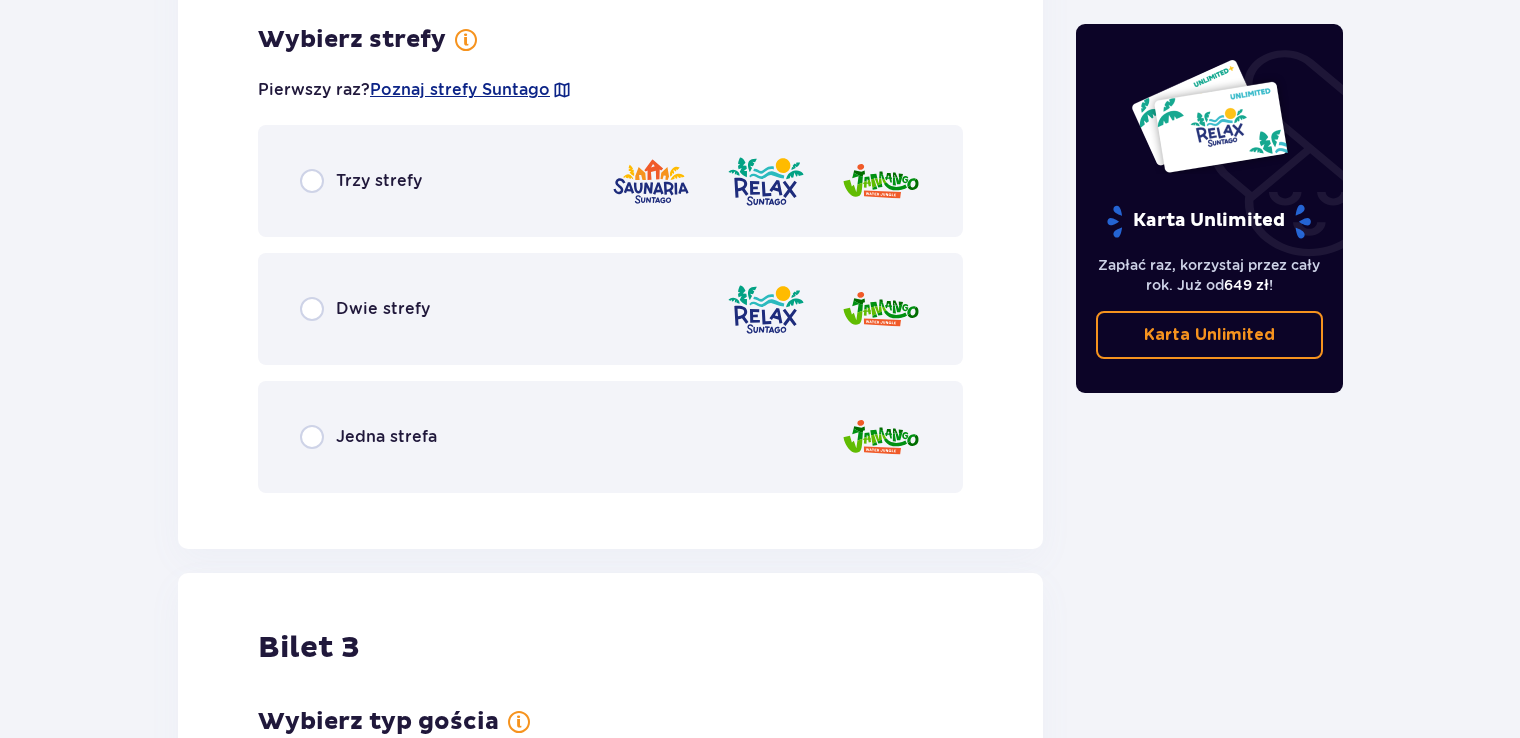 click on "Jedna strefa" at bounding box center (386, 437) 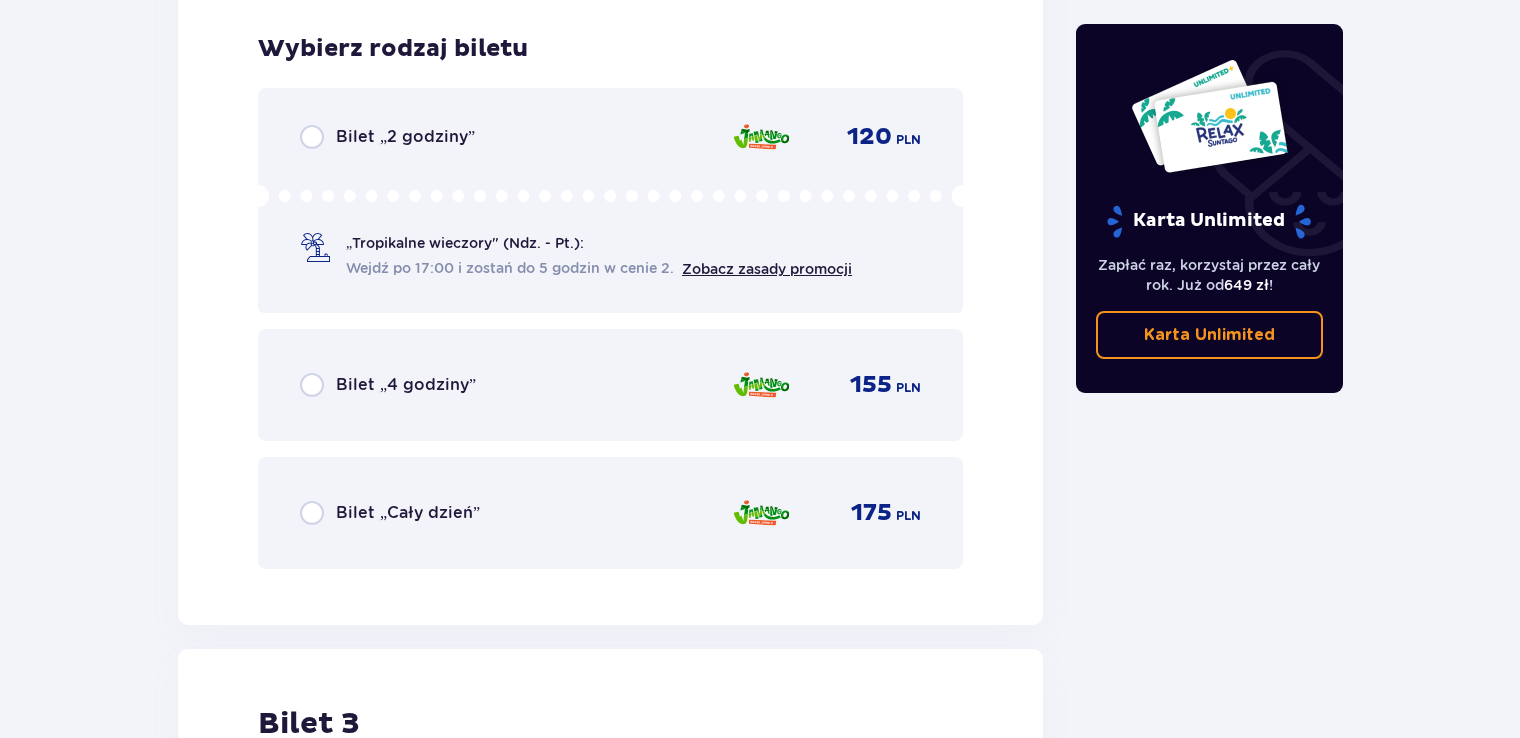scroll, scrollTop: 2685, scrollLeft: 0, axis: vertical 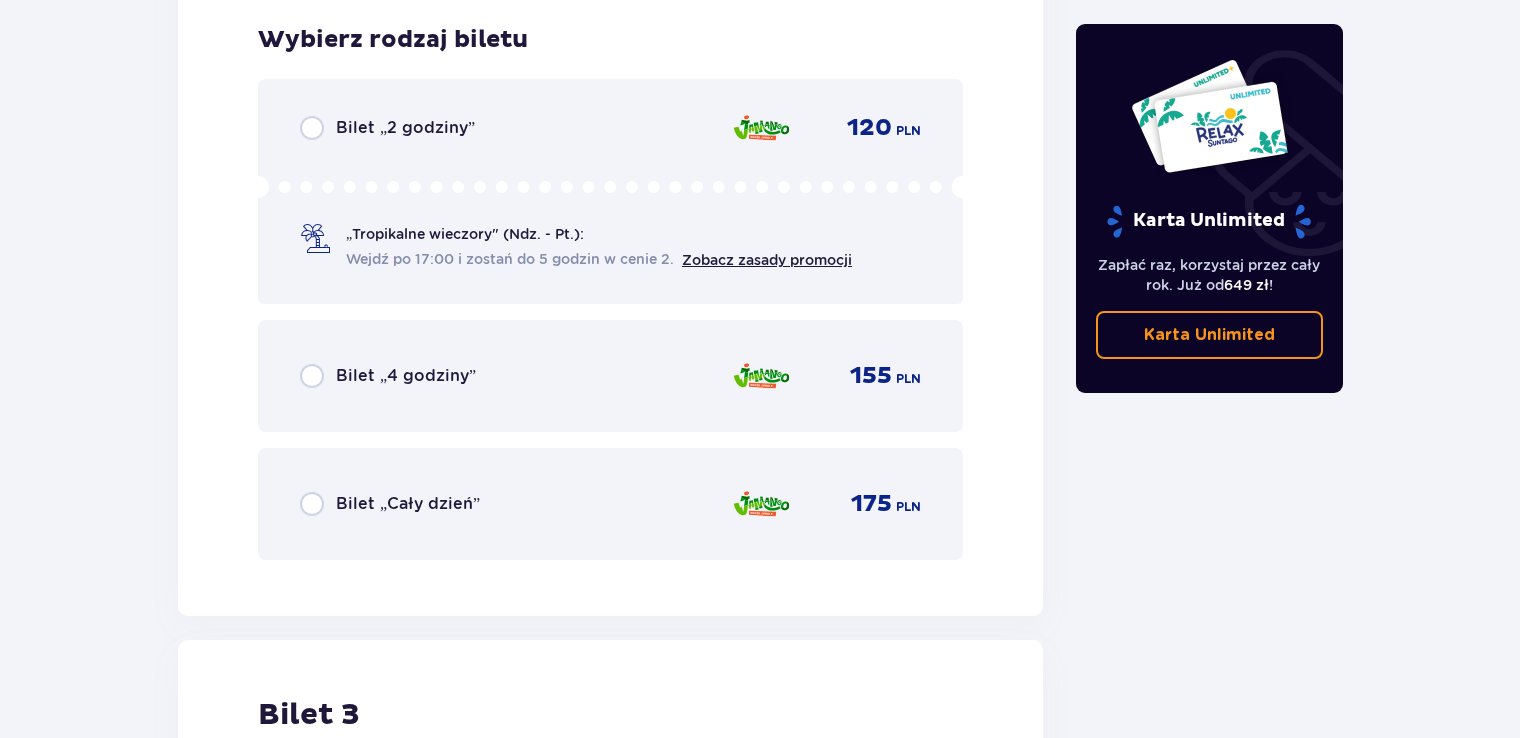 click on "Bilet „Cały dzień”" at bounding box center [408, 504] 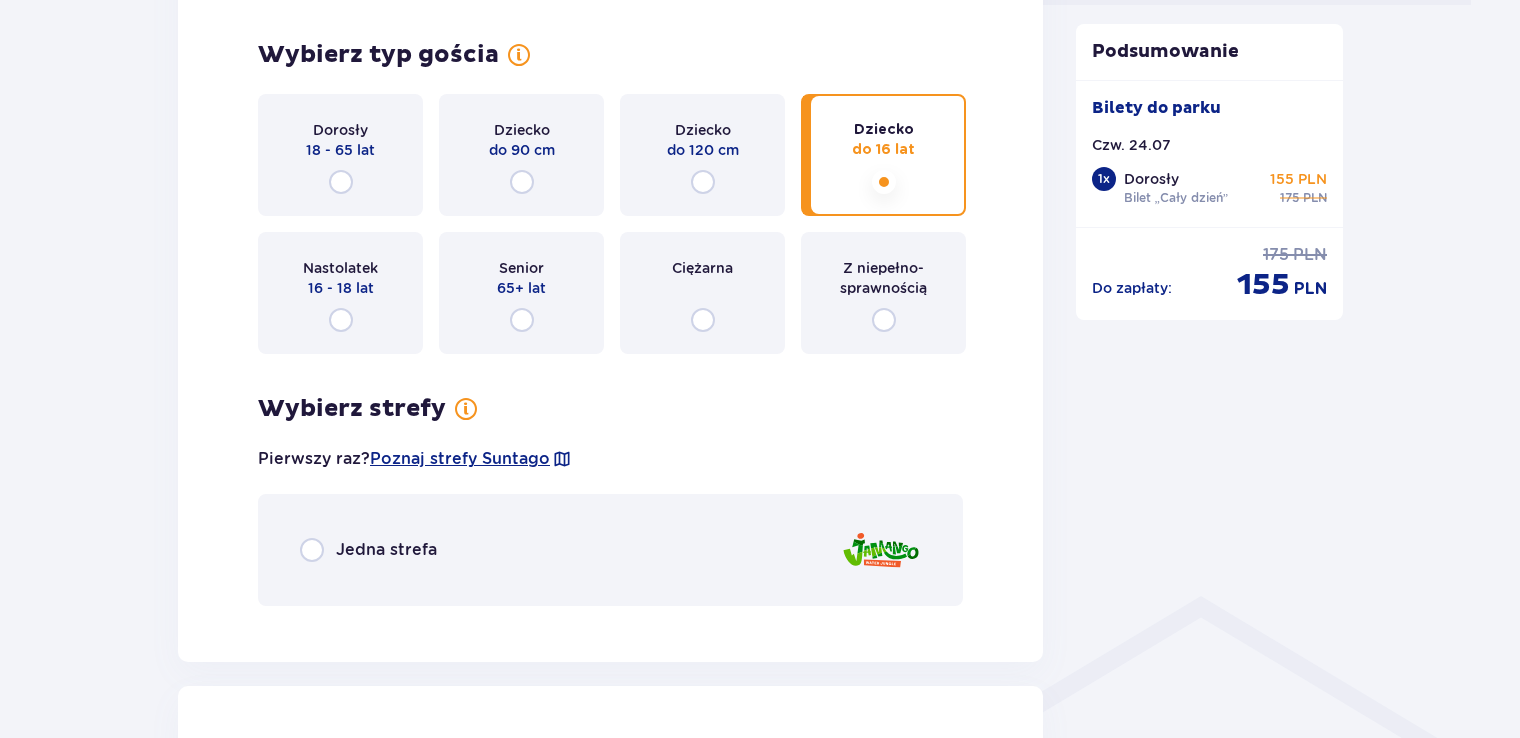 scroll, scrollTop: 1029, scrollLeft: 0, axis: vertical 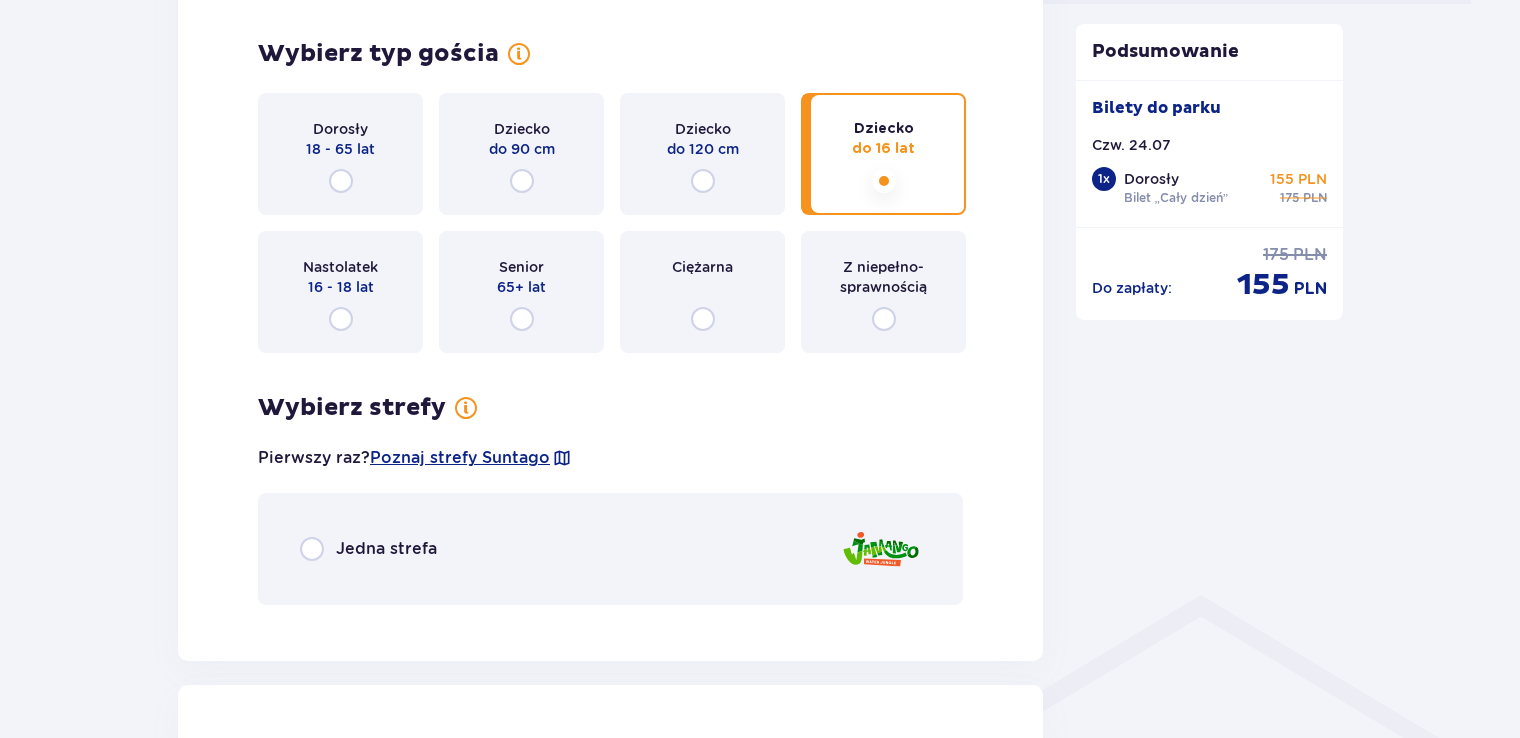 click on "Jedna strefa" at bounding box center (386, 549) 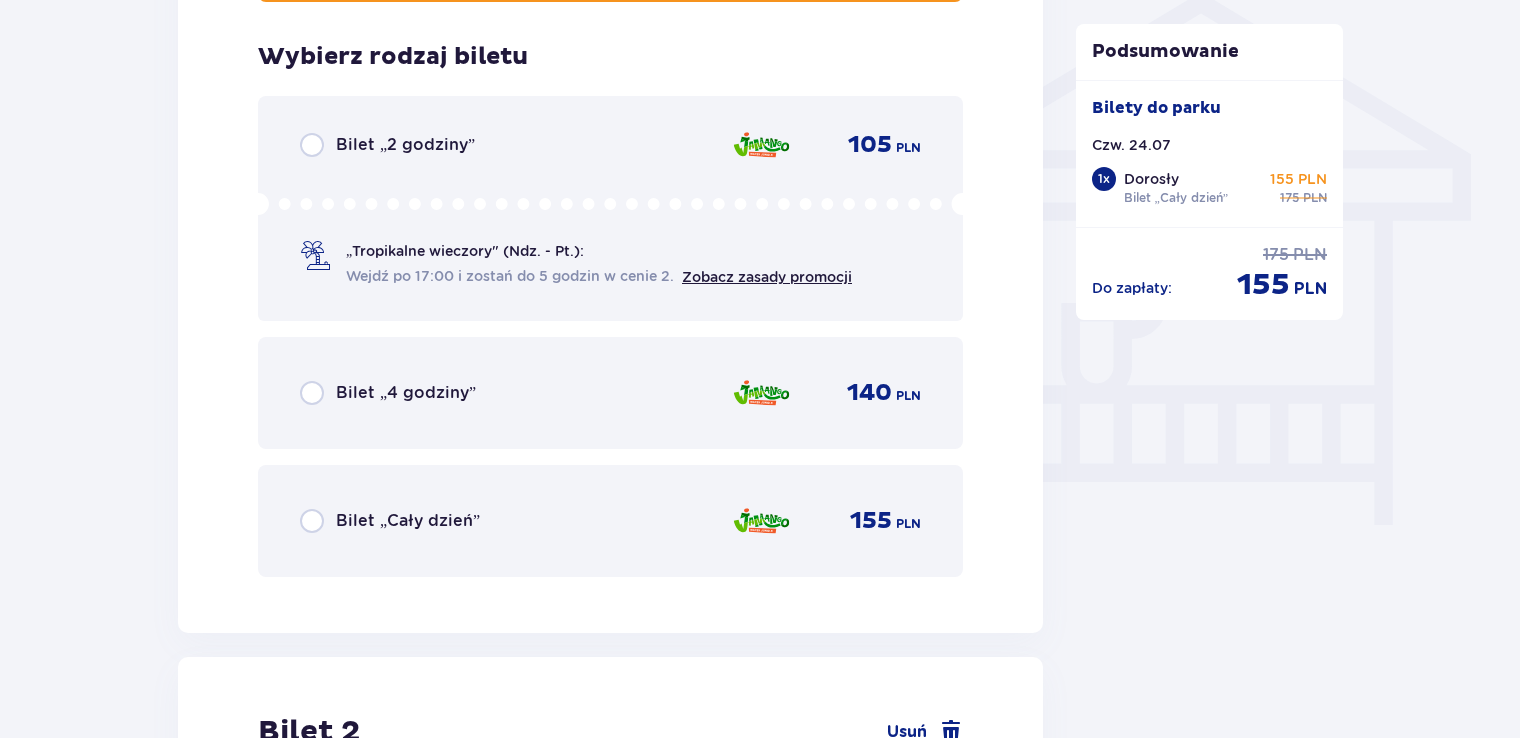 scroll, scrollTop: 1649, scrollLeft: 0, axis: vertical 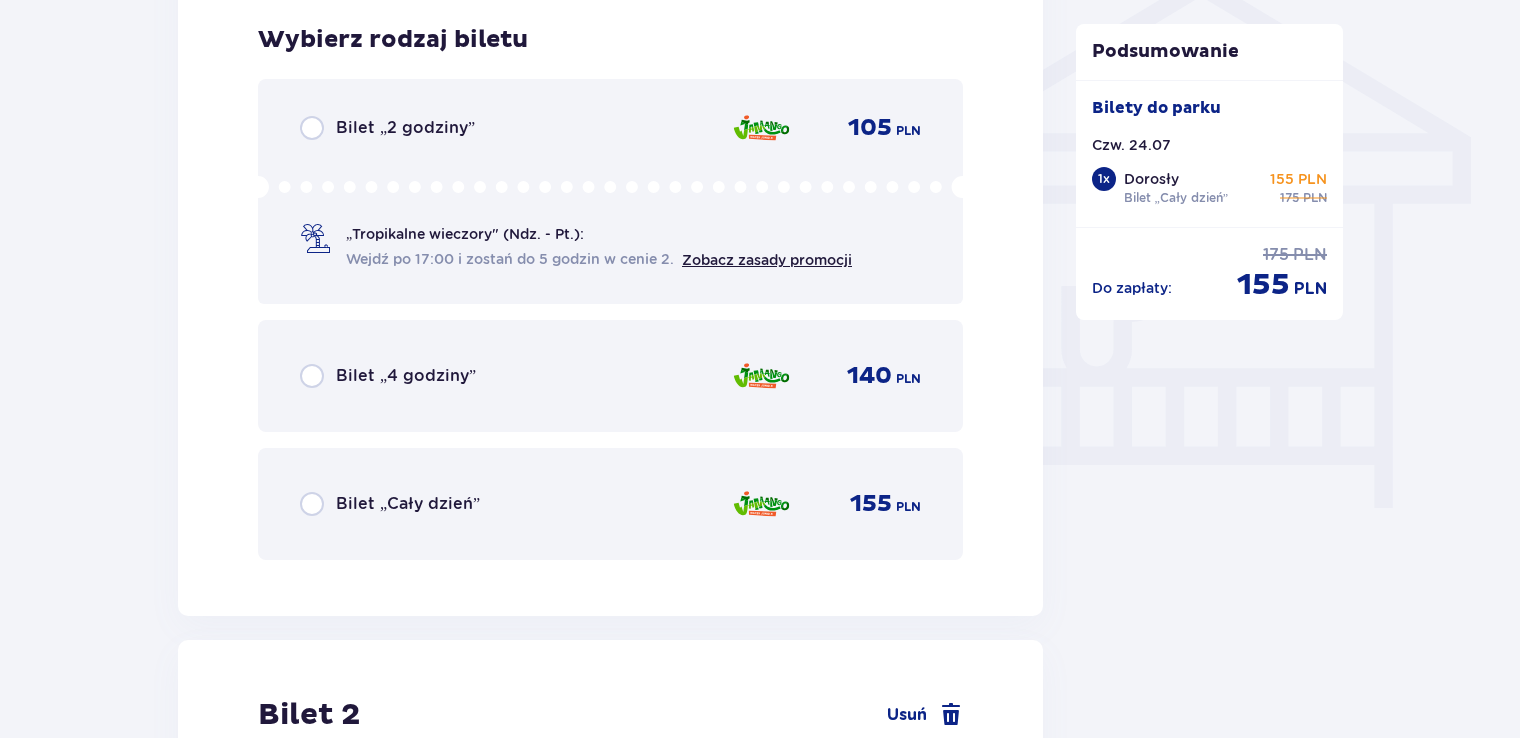 click on "Bilet „Cały dzień”" at bounding box center (408, 504) 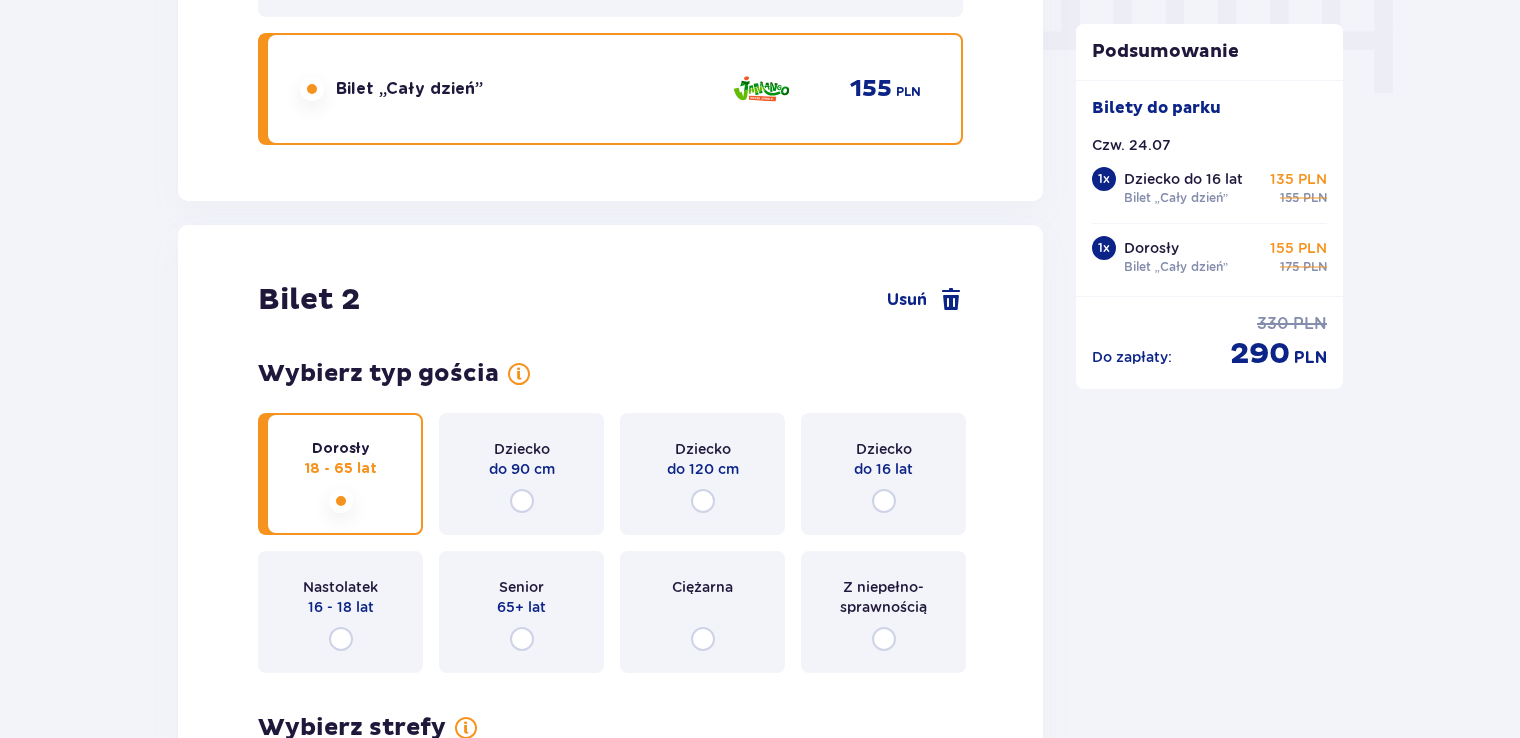 scroll, scrollTop: 3873, scrollLeft: 0, axis: vertical 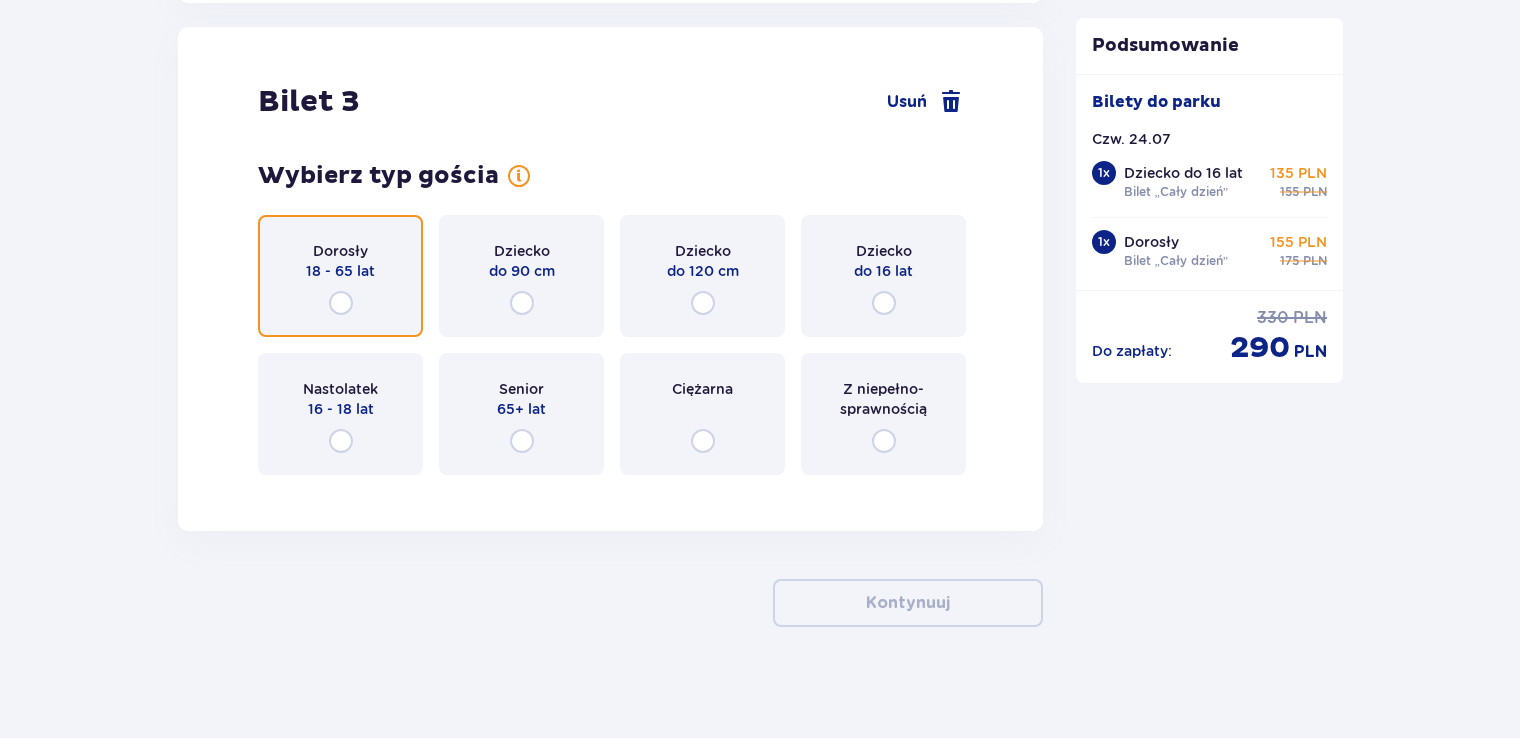 click at bounding box center [341, 303] 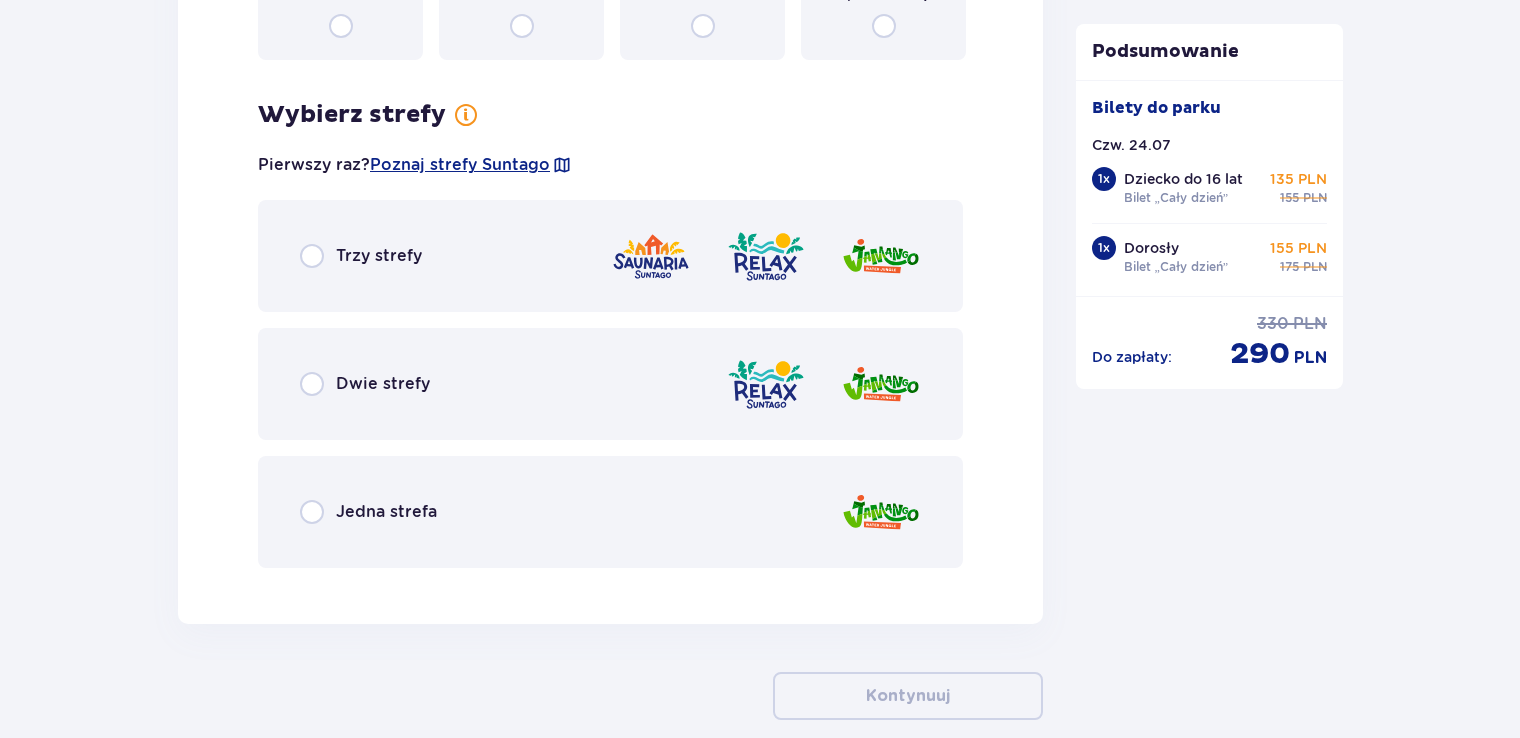 scroll, scrollTop: 4361, scrollLeft: 0, axis: vertical 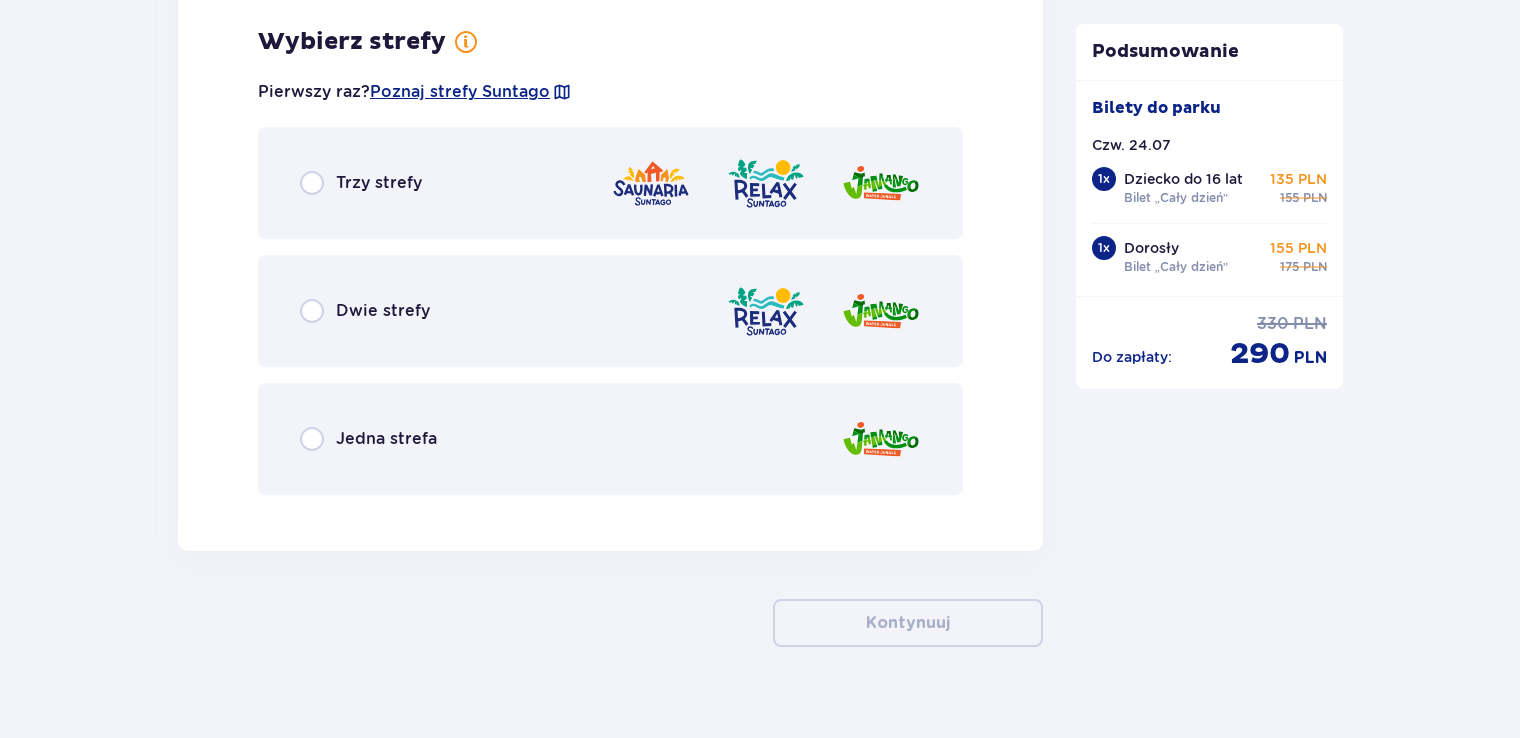 click on "Dwie strefy" at bounding box center (383, 311) 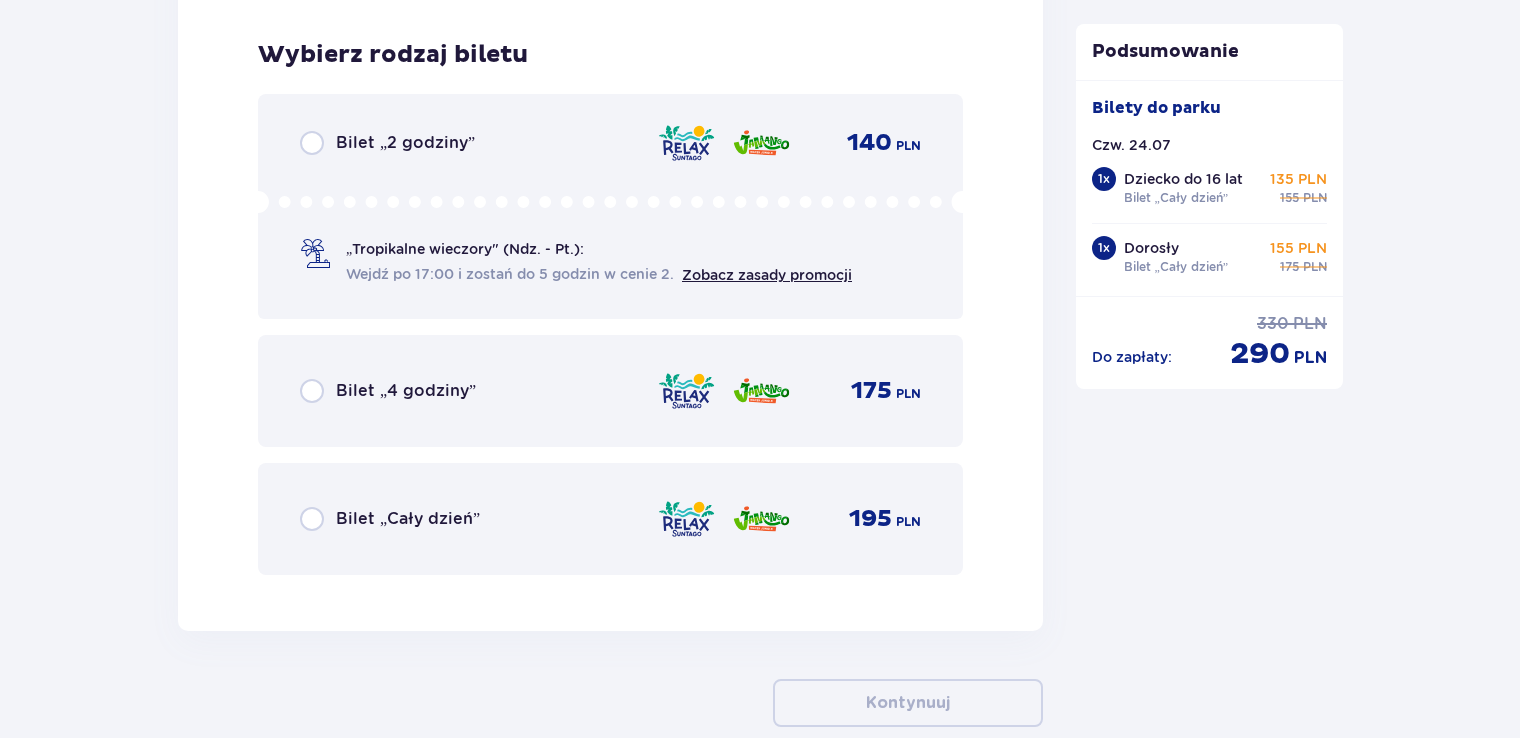 scroll, scrollTop: 4869, scrollLeft: 0, axis: vertical 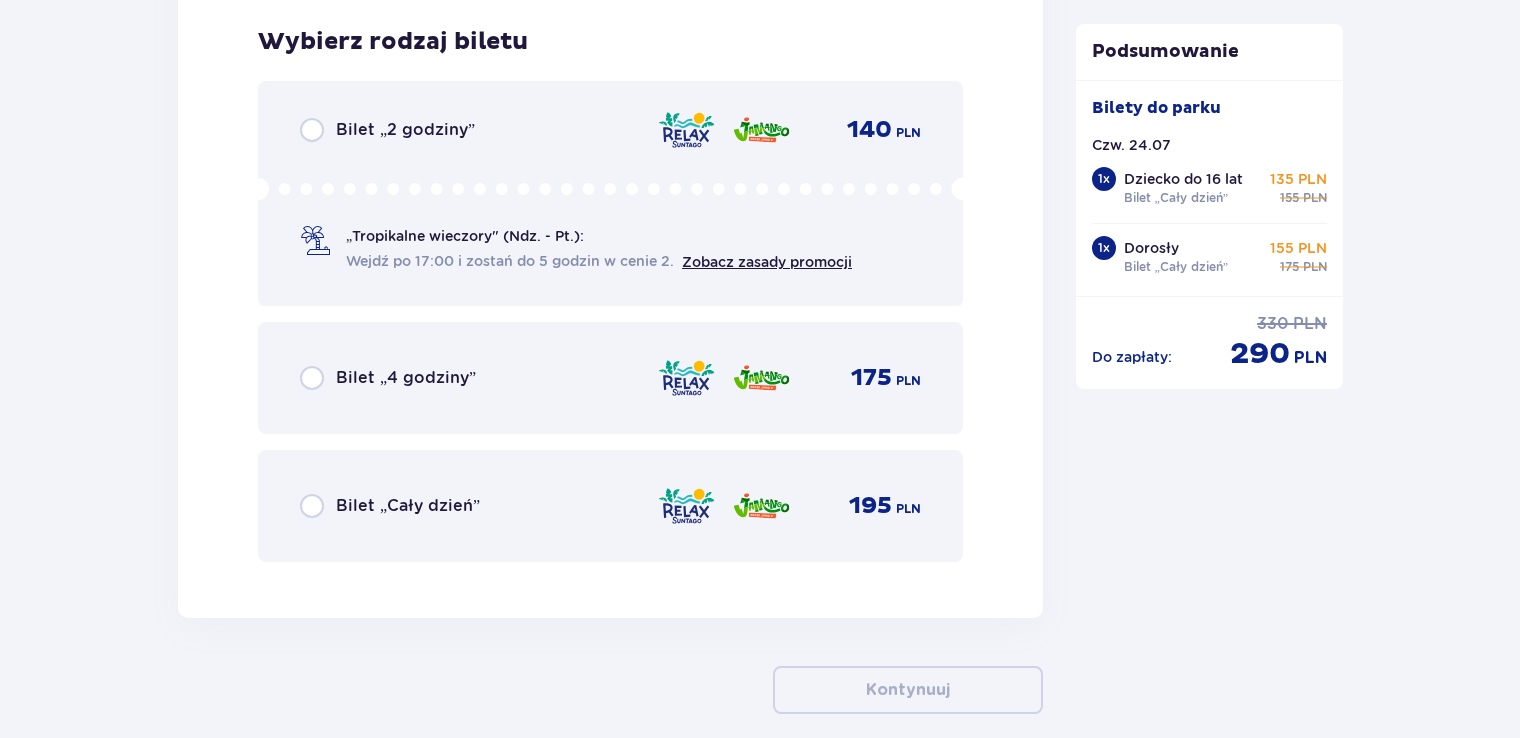 click on "Bilet „Cały dzień” 195 PLN" at bounding box center (610, 506) 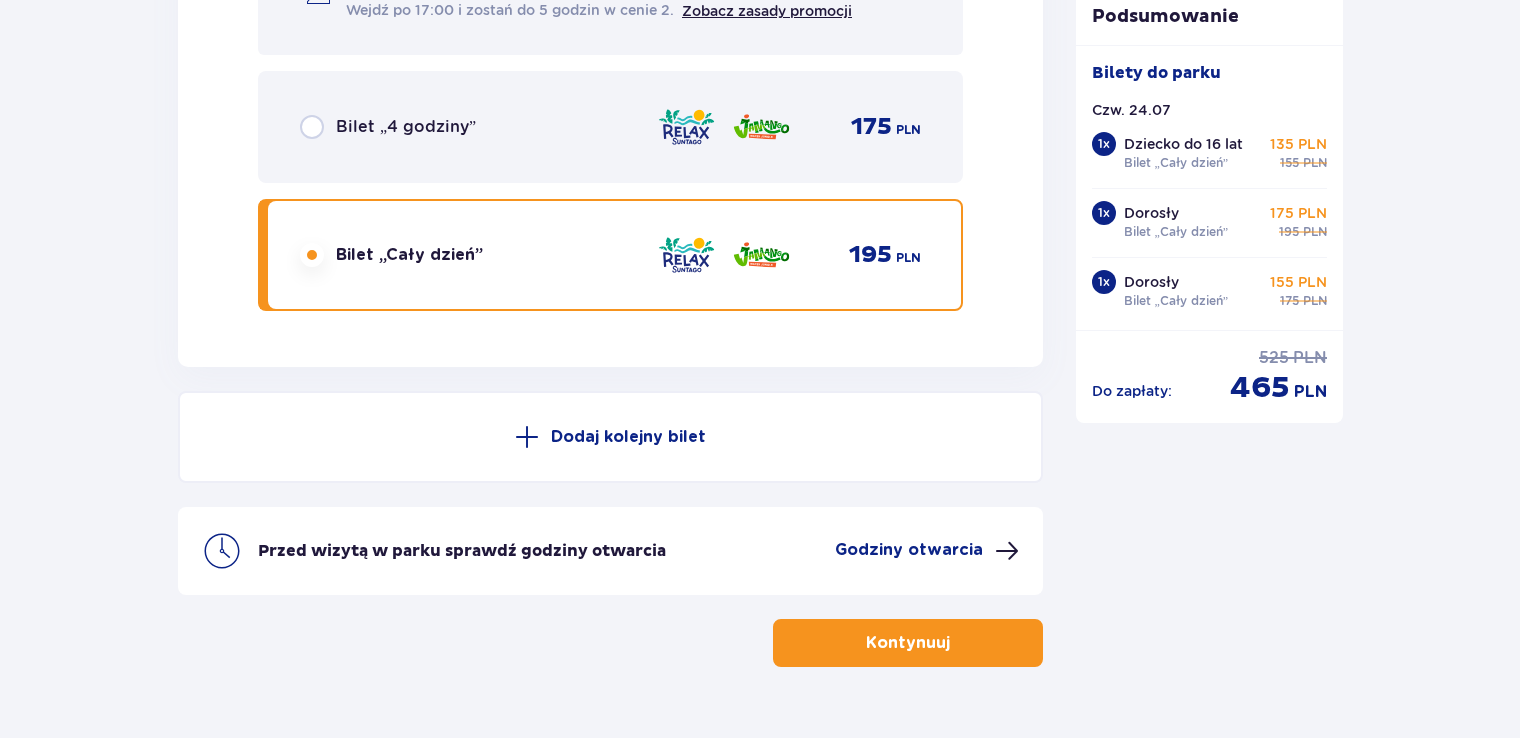 scroll, scrollTop: 5164, scrollLeft: 0, axis: vertical 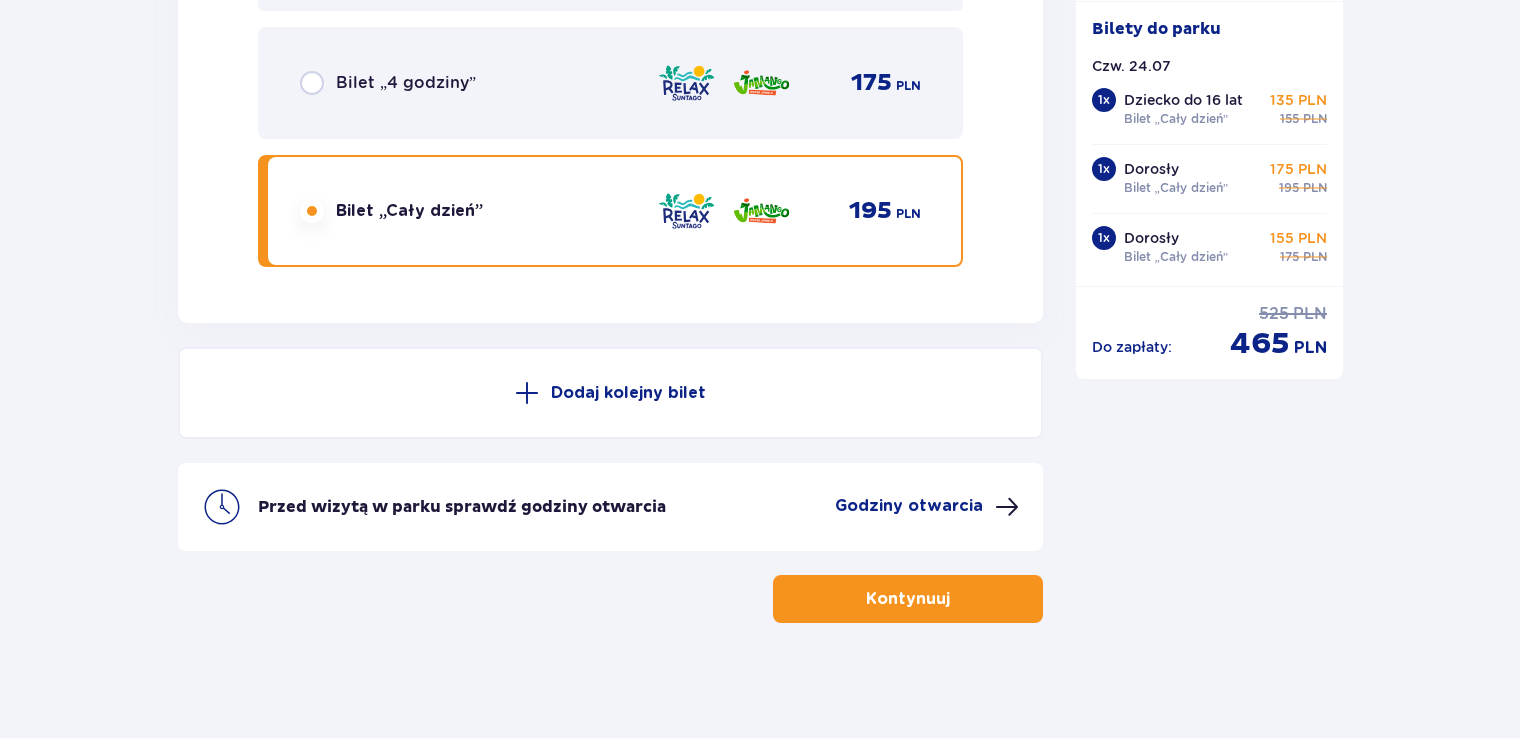 click on "Kontynuuj" at bounding box center (908, 599) 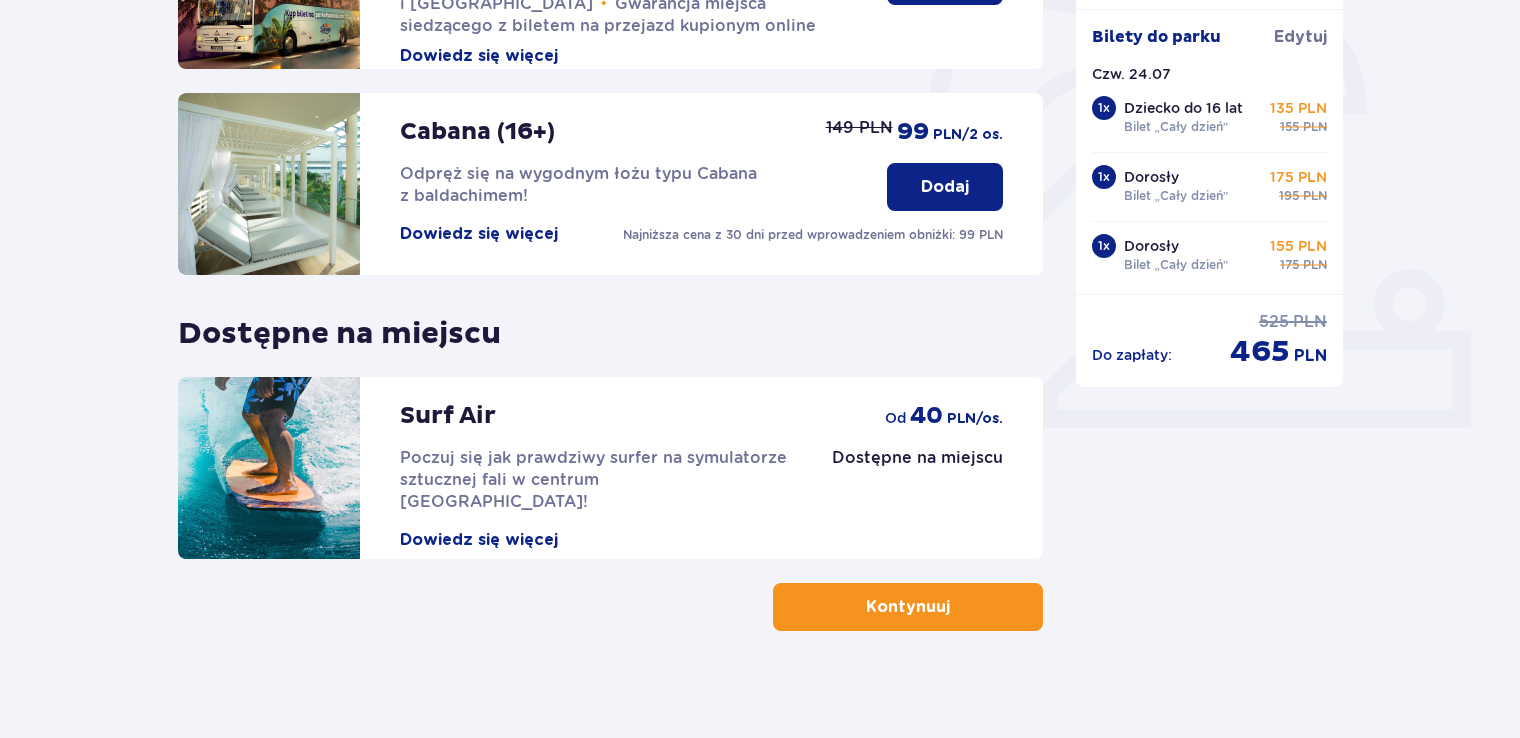 scroll, scrollTop: 617, scrollLeft: 0, axis: vertical 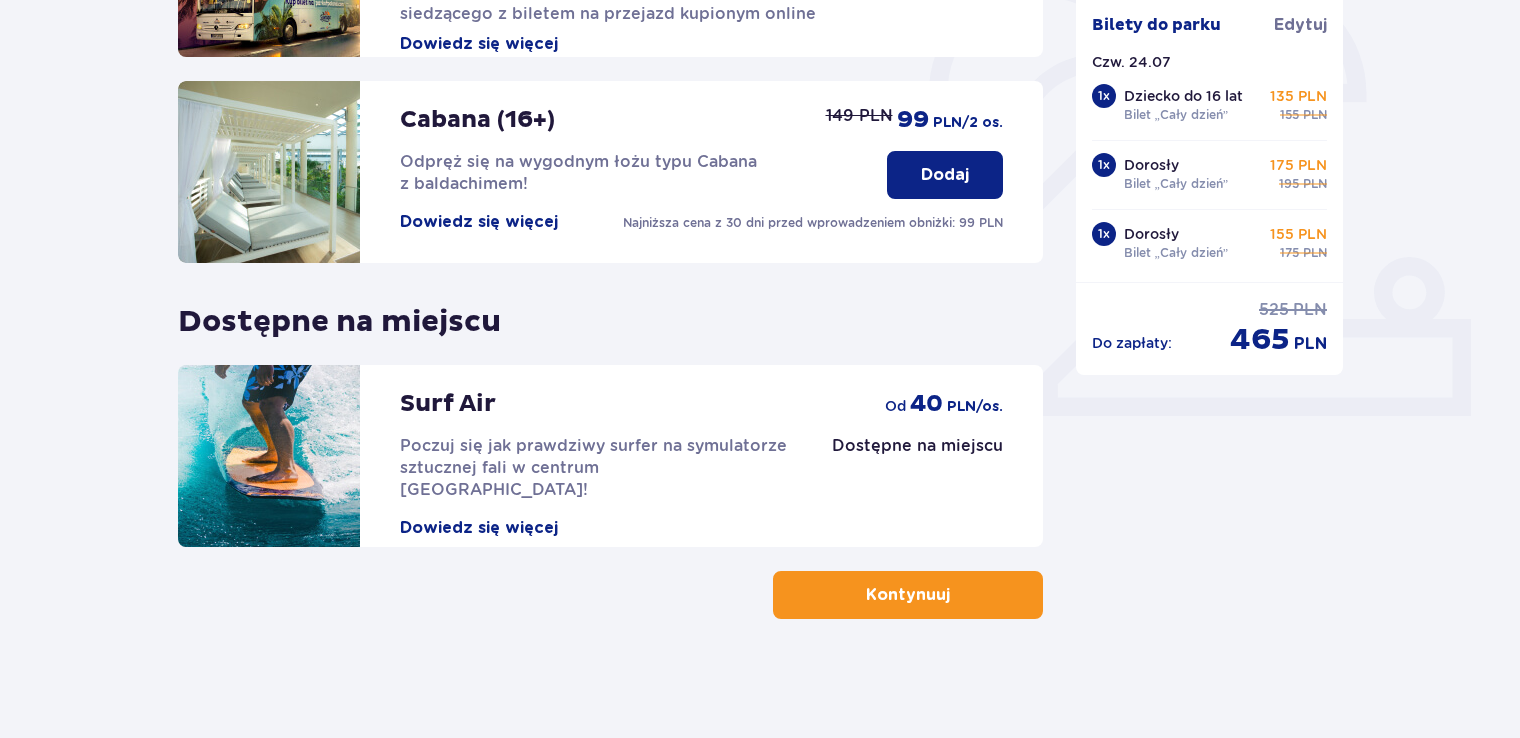 click on "Kontynuuj" at bounding box center [908, 595] 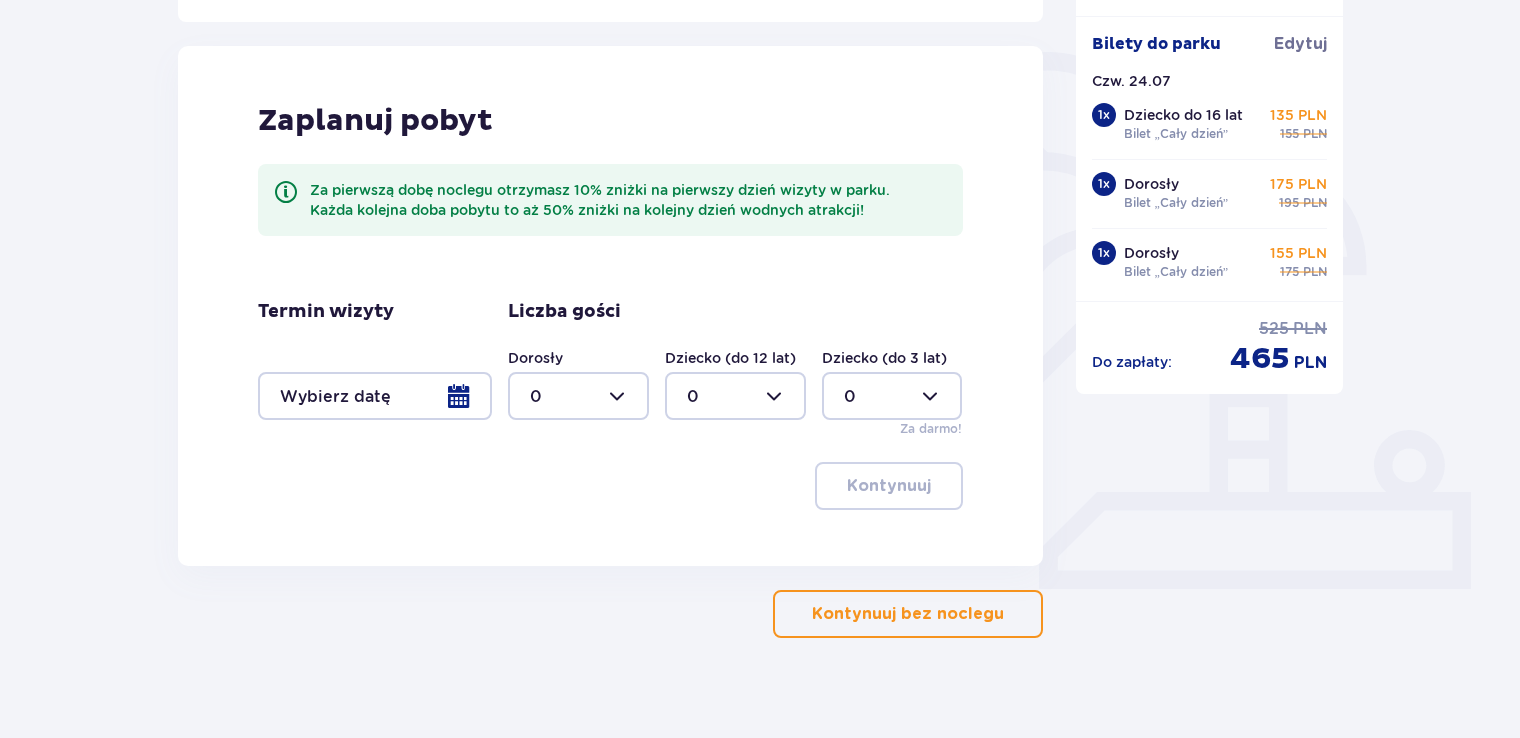 scroll, scrollTop: 464, scrollLeft: 0, axis: vertical 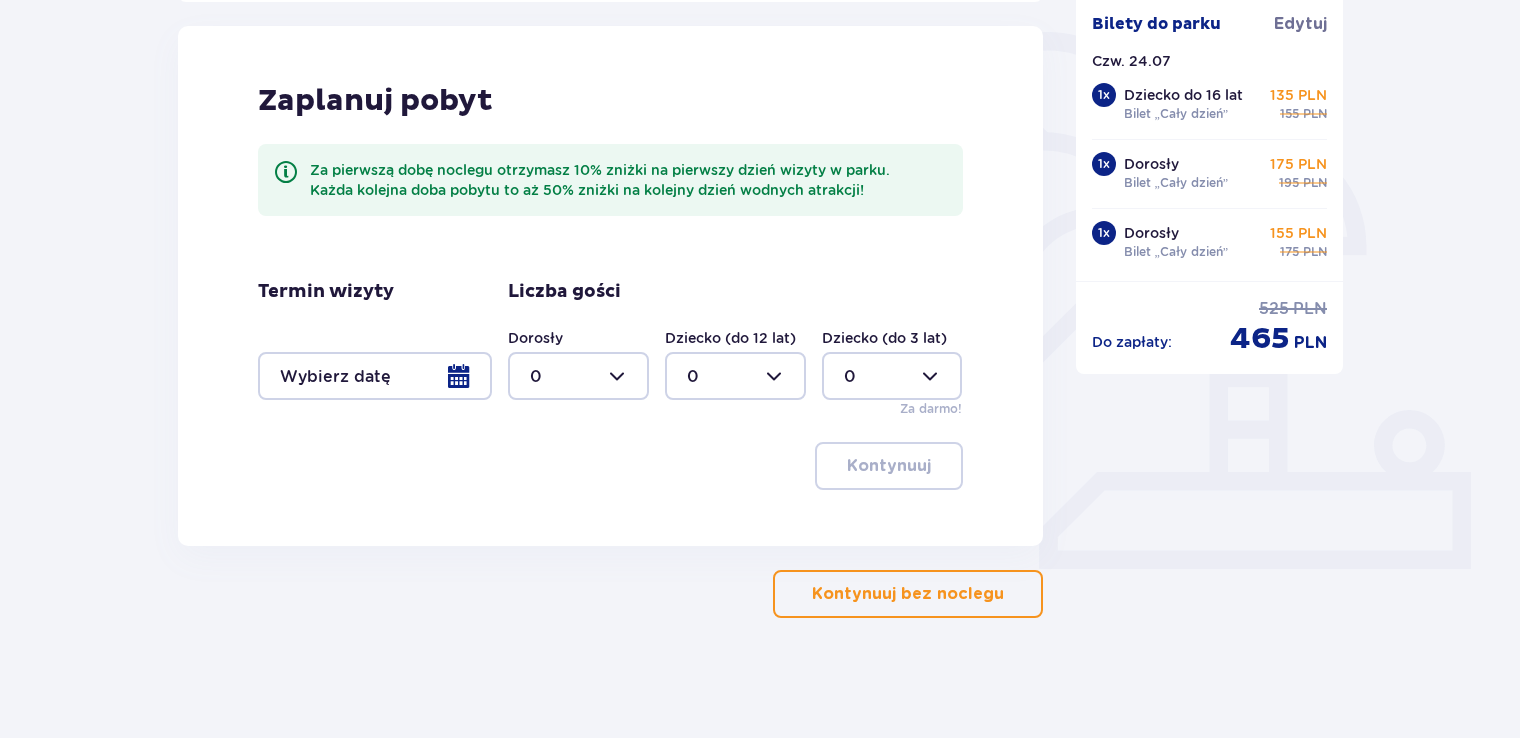 click on "Kontynuuj bez noclegu" at bounding box center [908, 594] 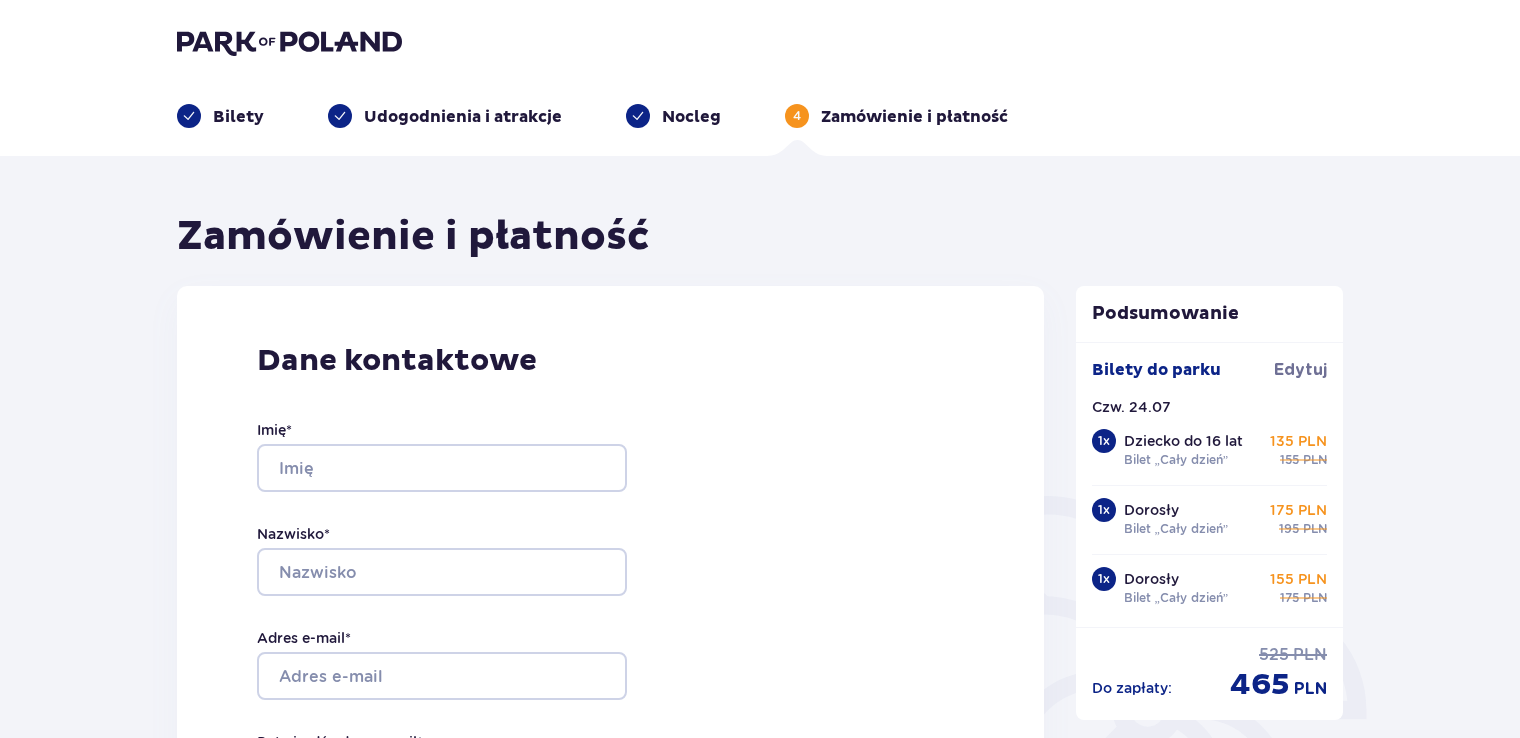 scroll, scrollTop: 0, scrollLeft: 0, axis: both 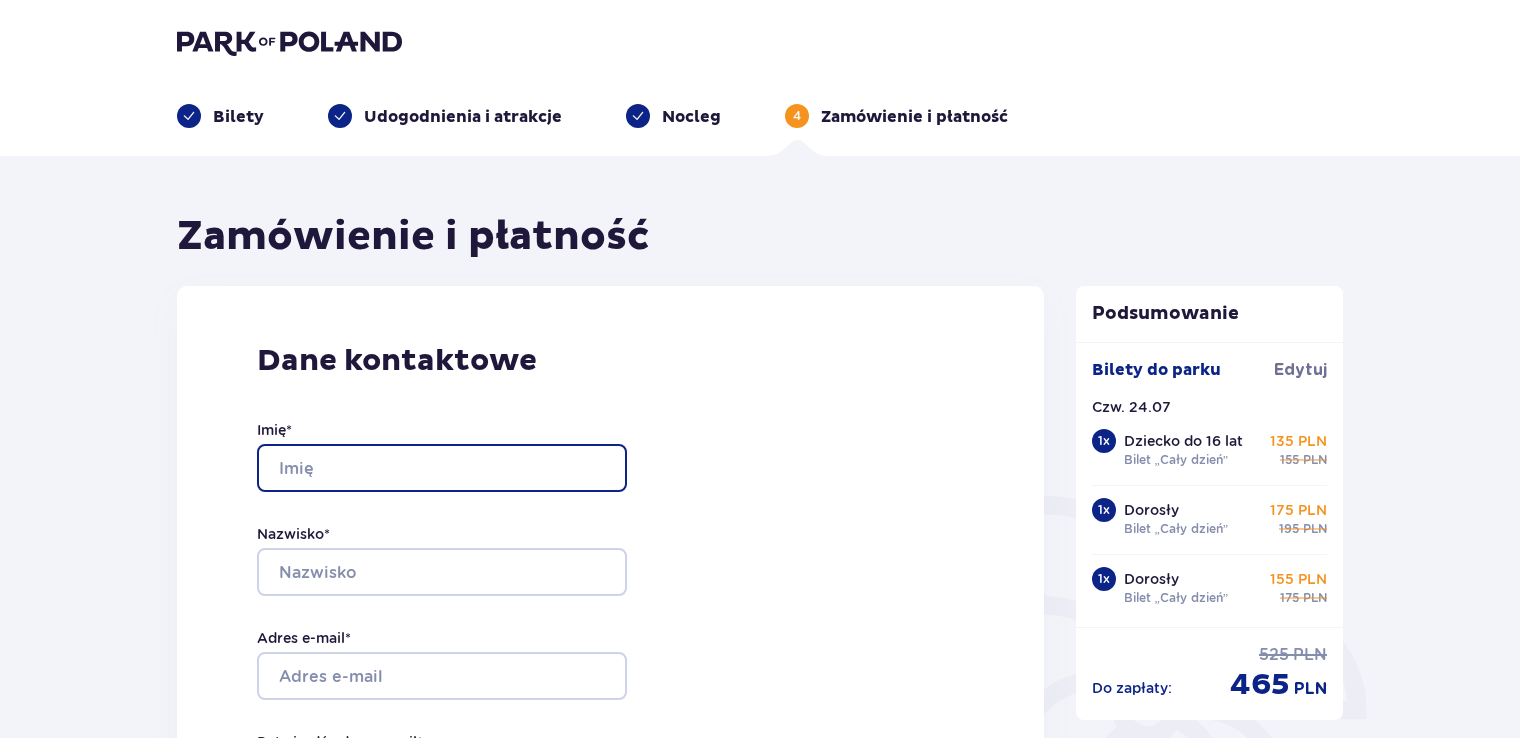 click on "Imię *" at bounding box center [442, 468] 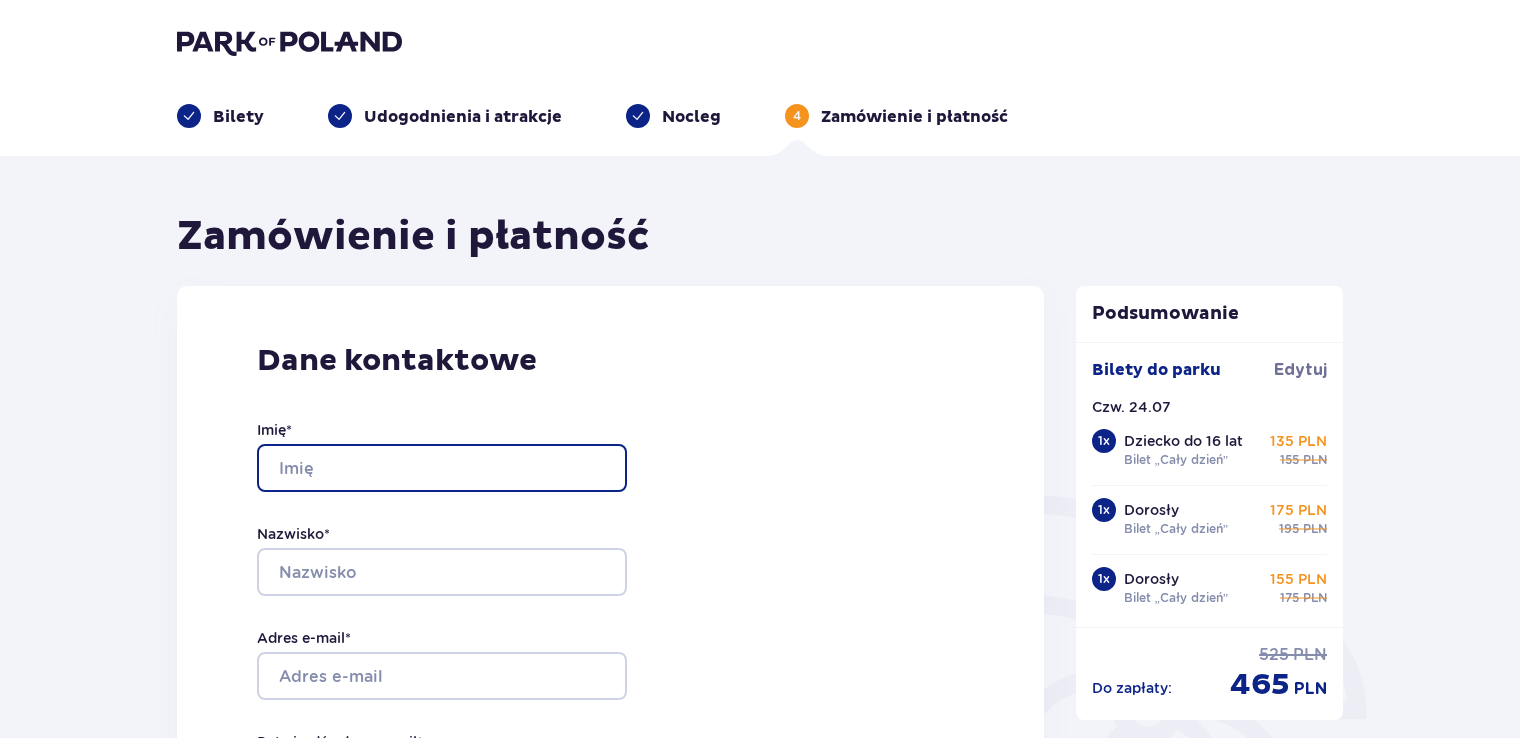 type on "Justyna" 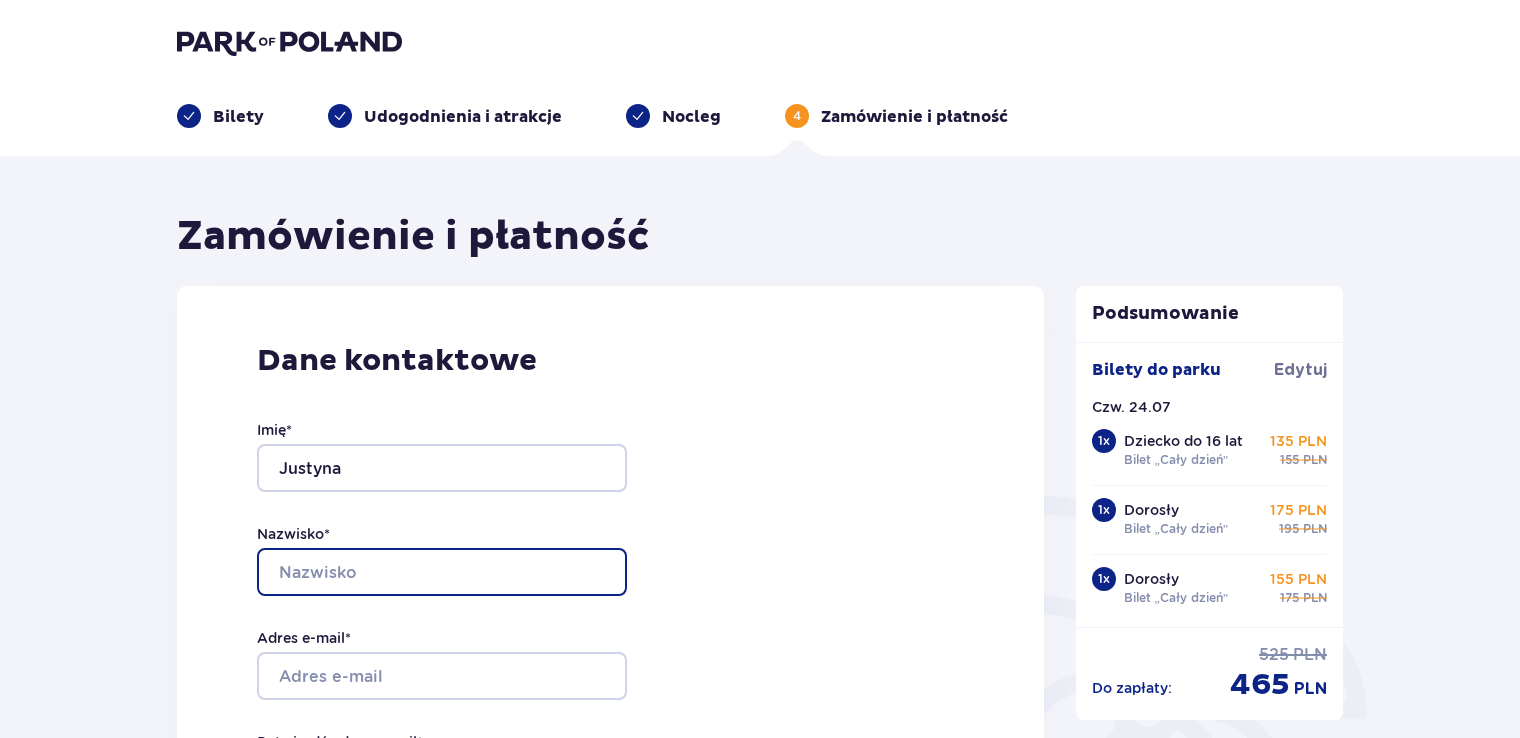 type on "Rybska" 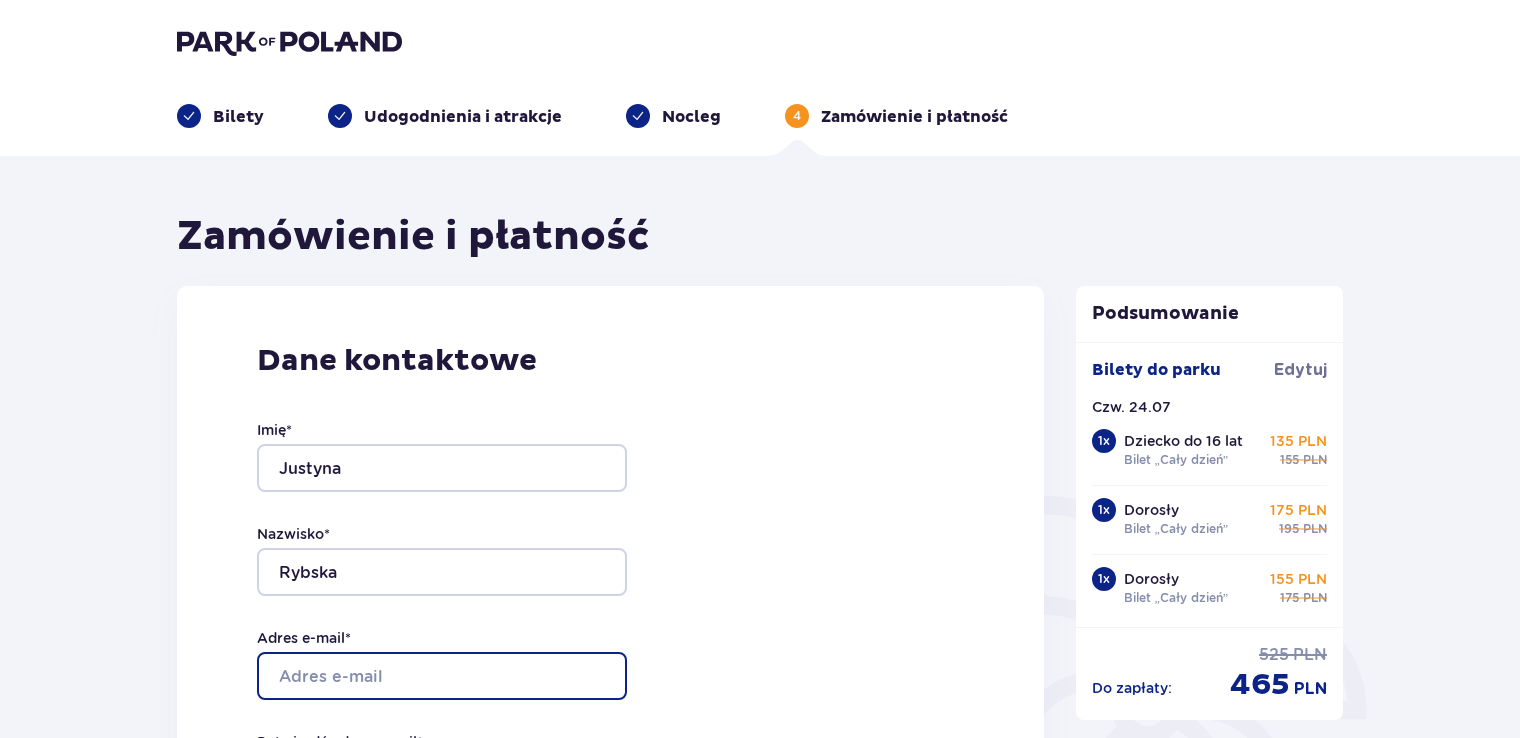 type on "justynad@autograf.pl" 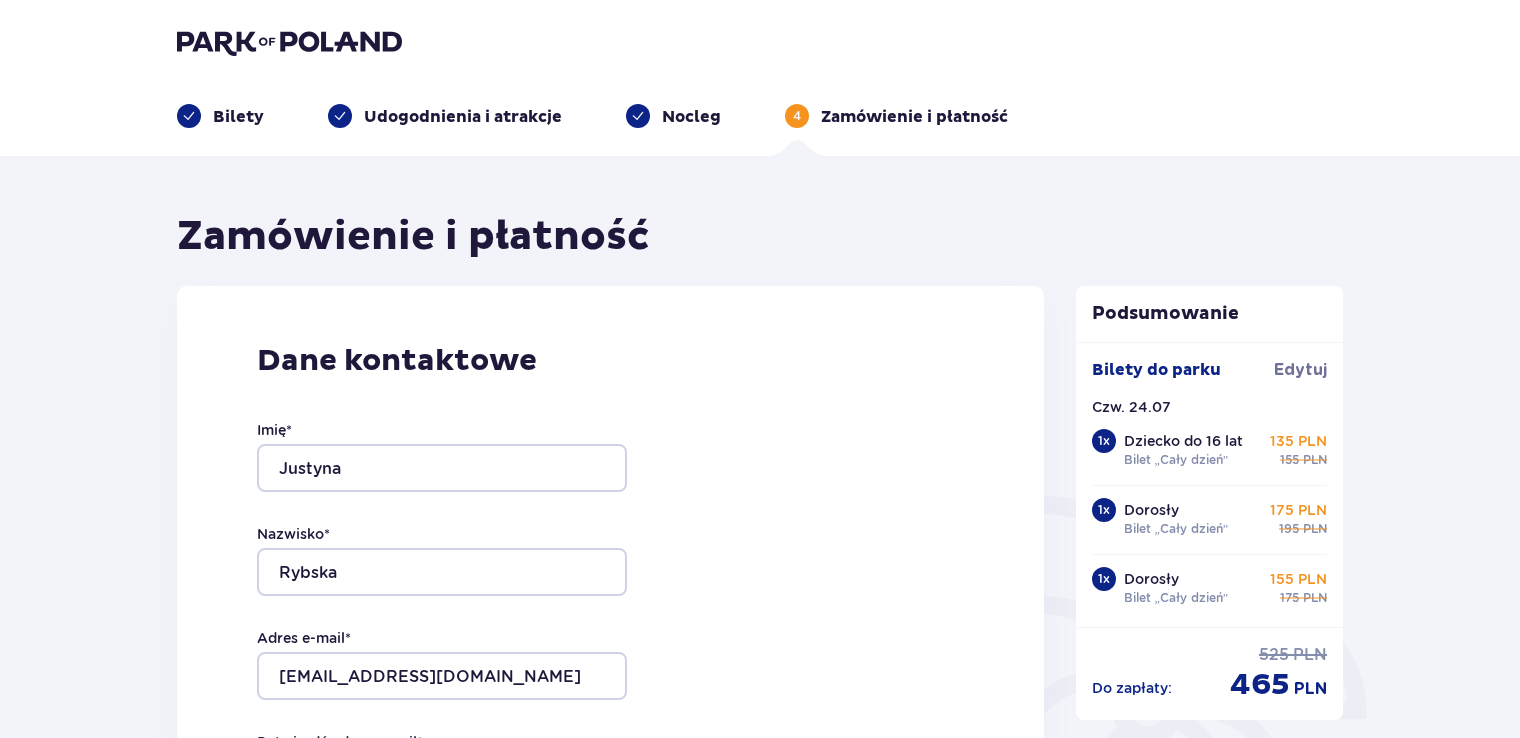 type on "justynad@autograf.pl" 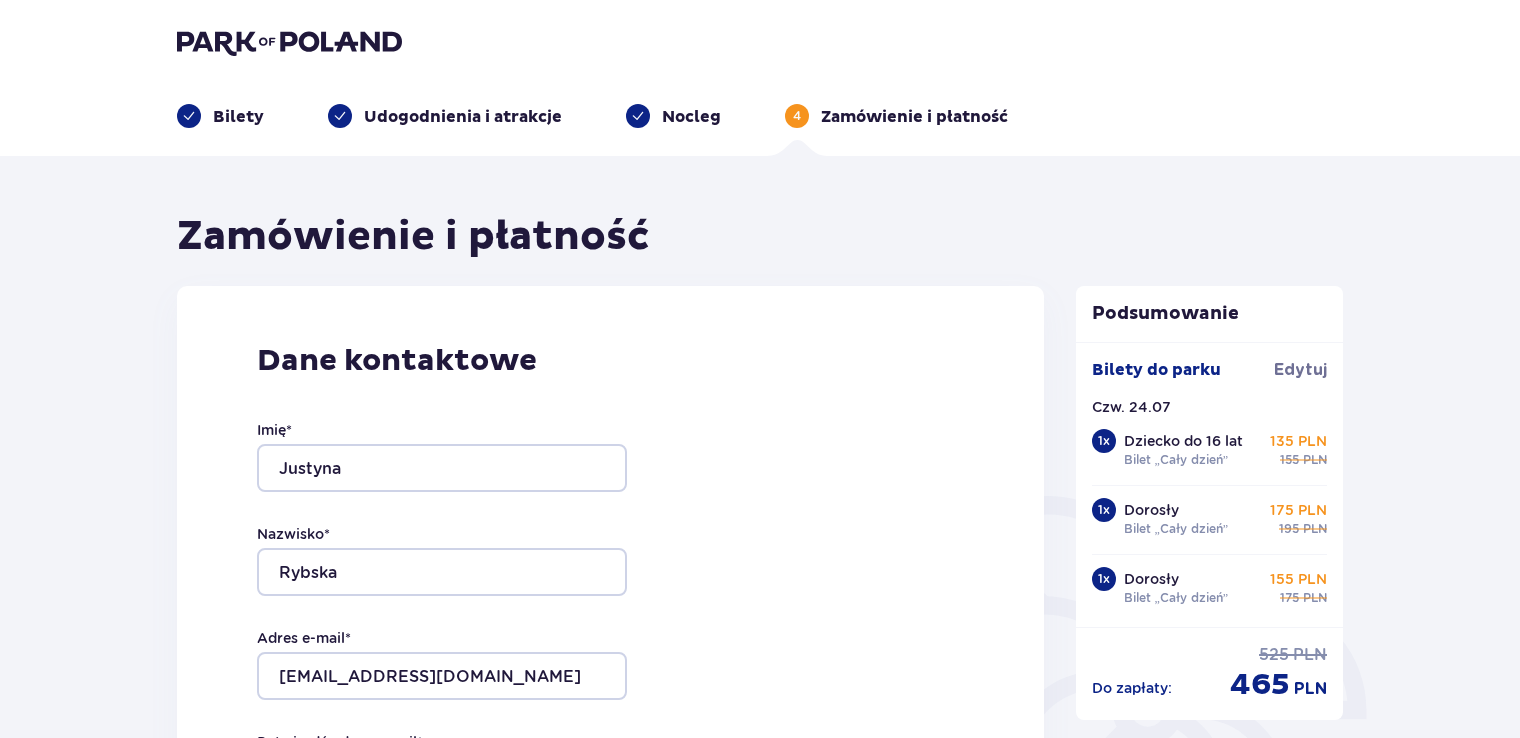type on "604903745" 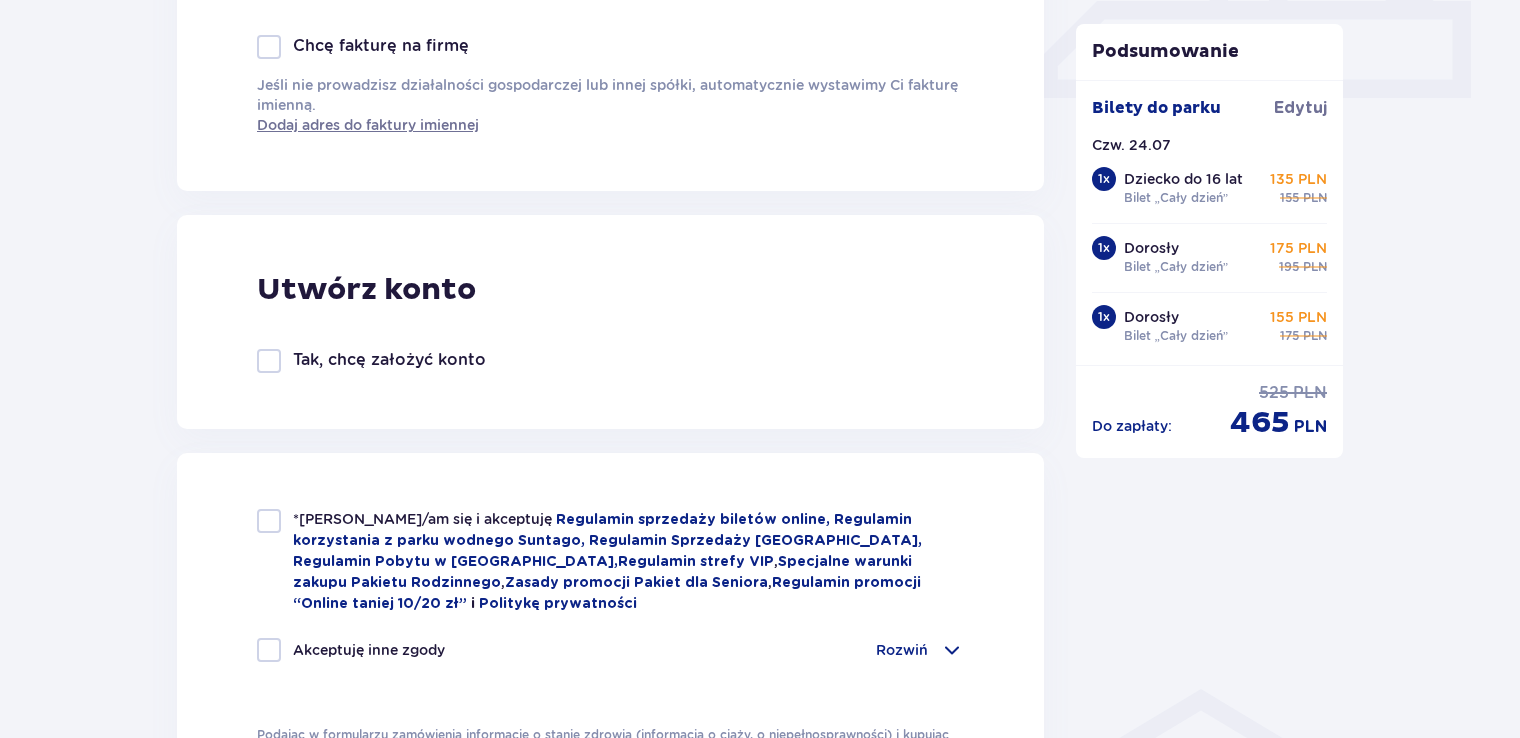 scroll, scrollTop: 1040, scrollLeft: 0, axis: vertical 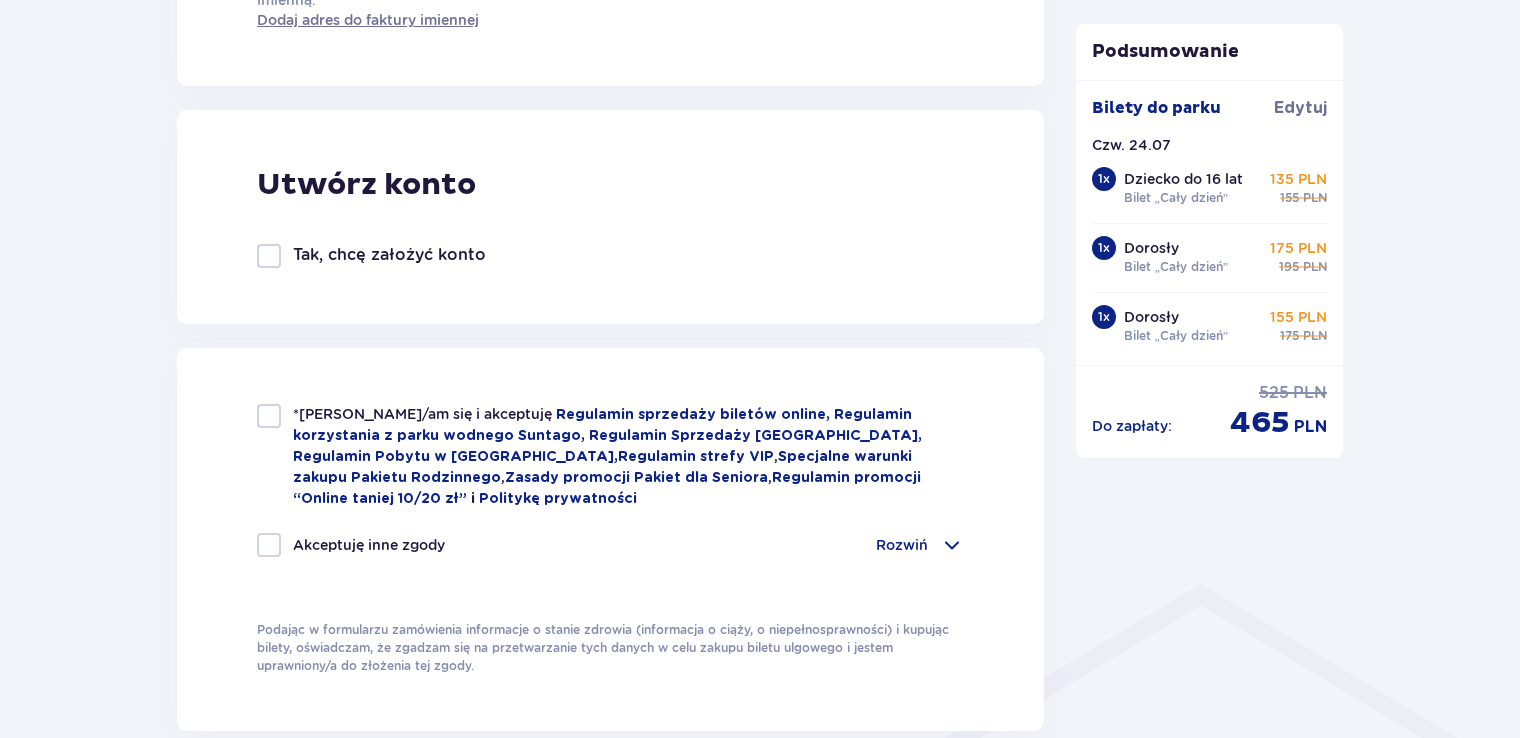 click at bounding box center (269, 416) 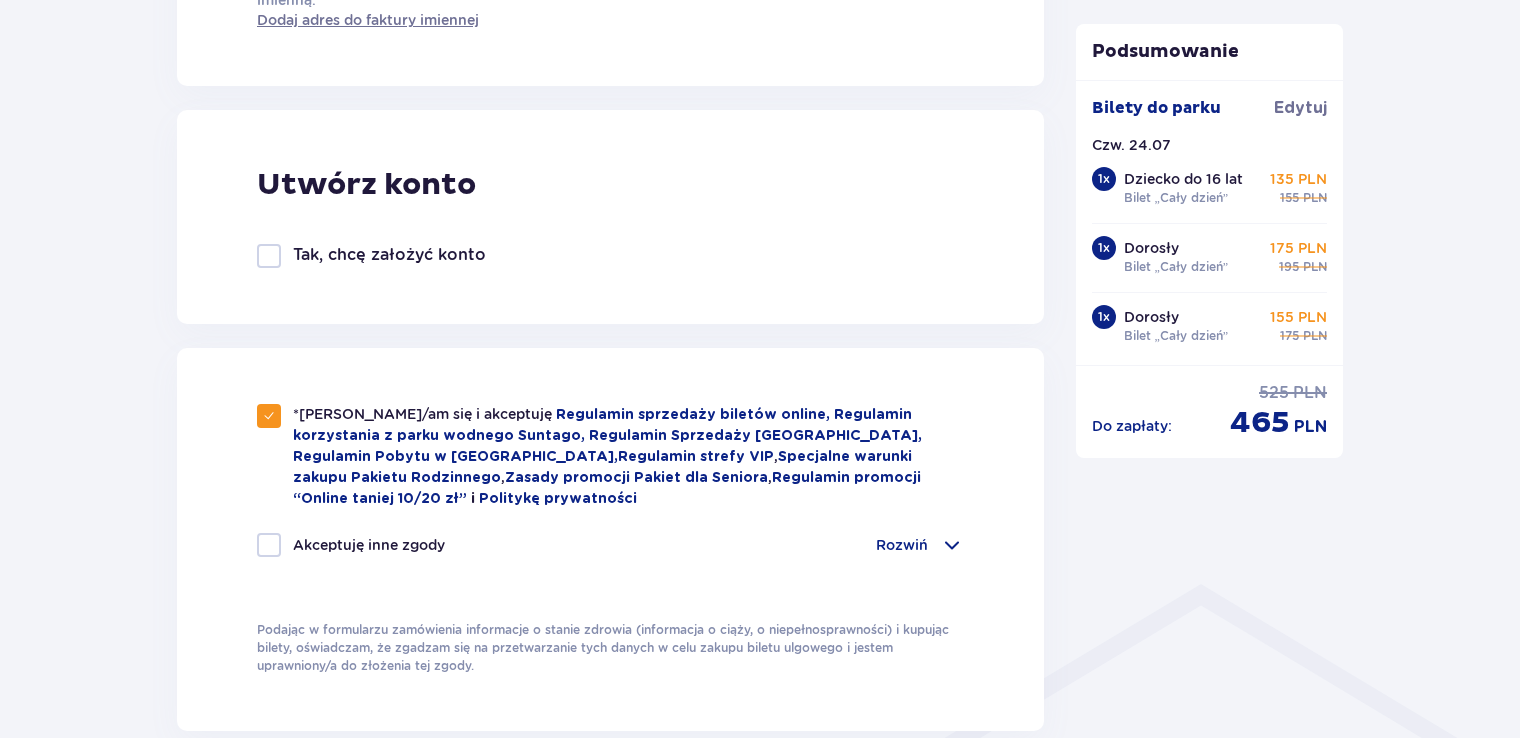 click at bounding box center (269, 545) 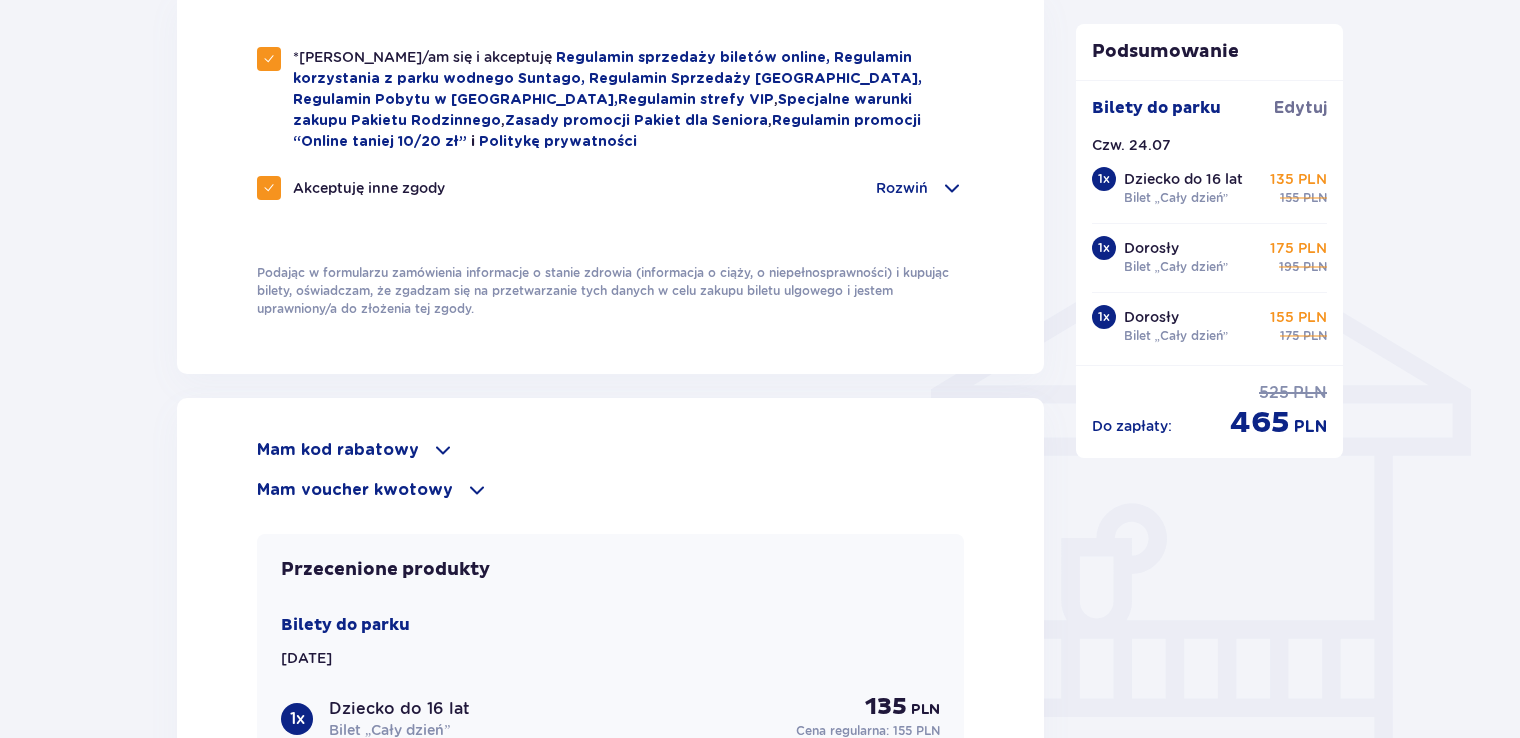 scroll, scrollTop: 1400, scrollLeft: 0, axis: vertical 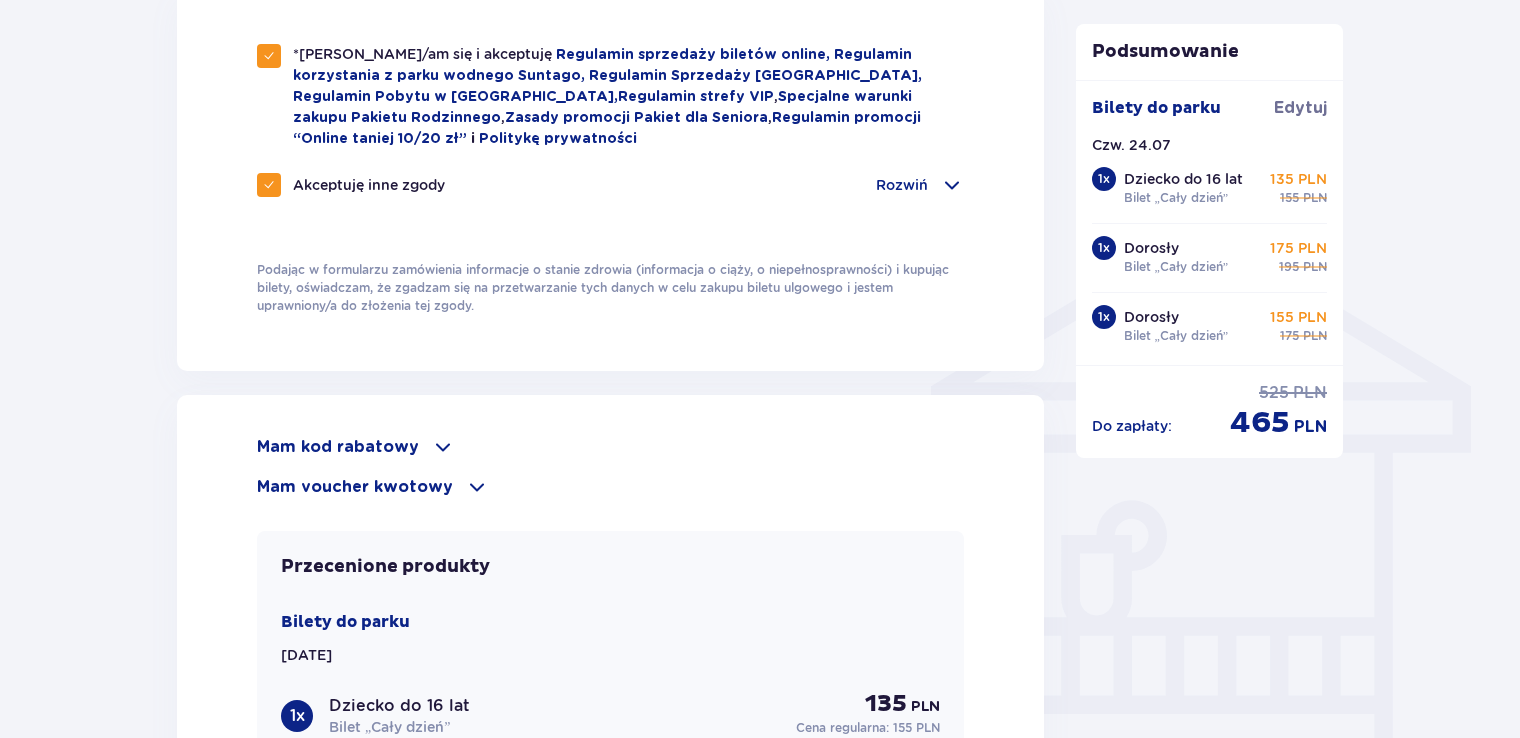 click on "Mam voucher kwotowy" at bounding box center (355, 487) 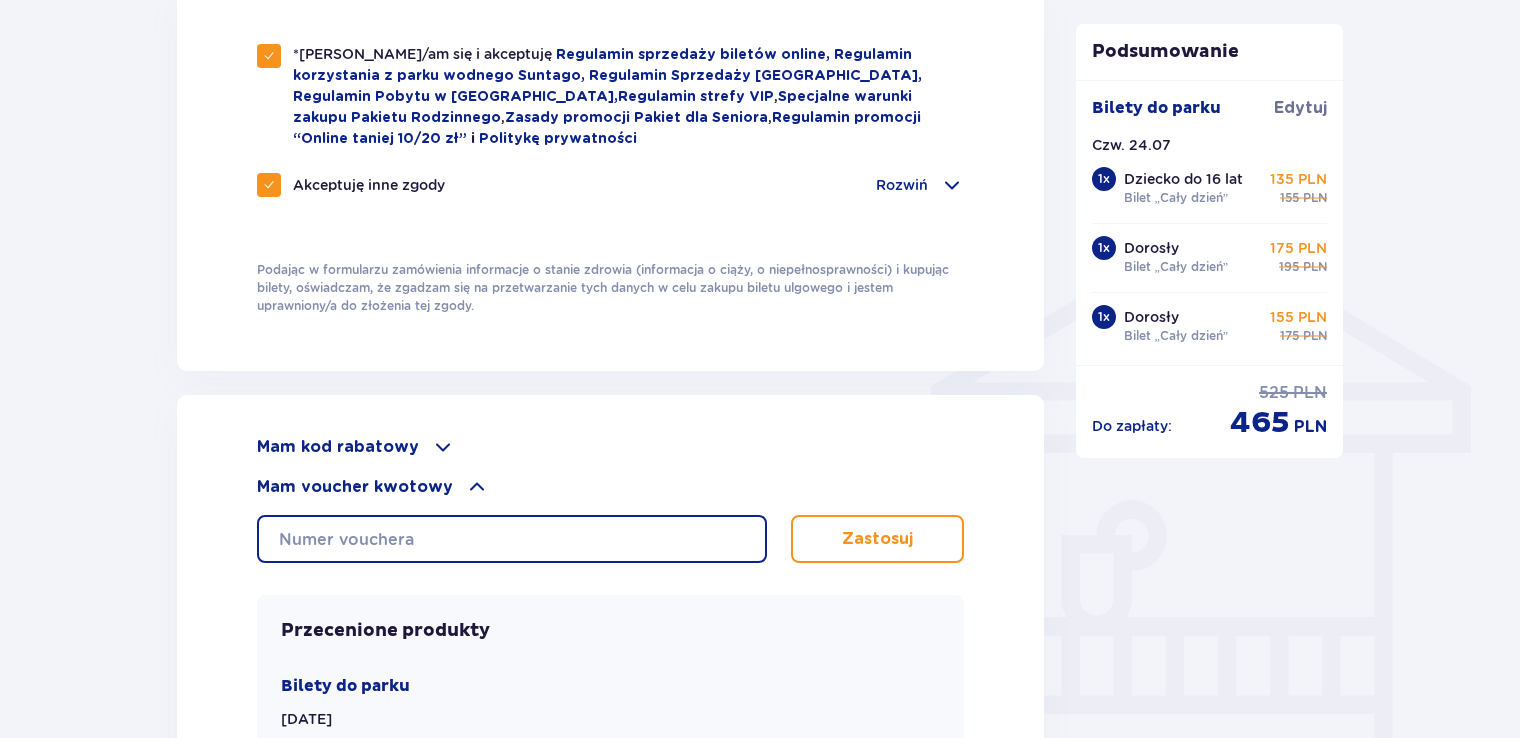 click at bounding box center (512, 539) 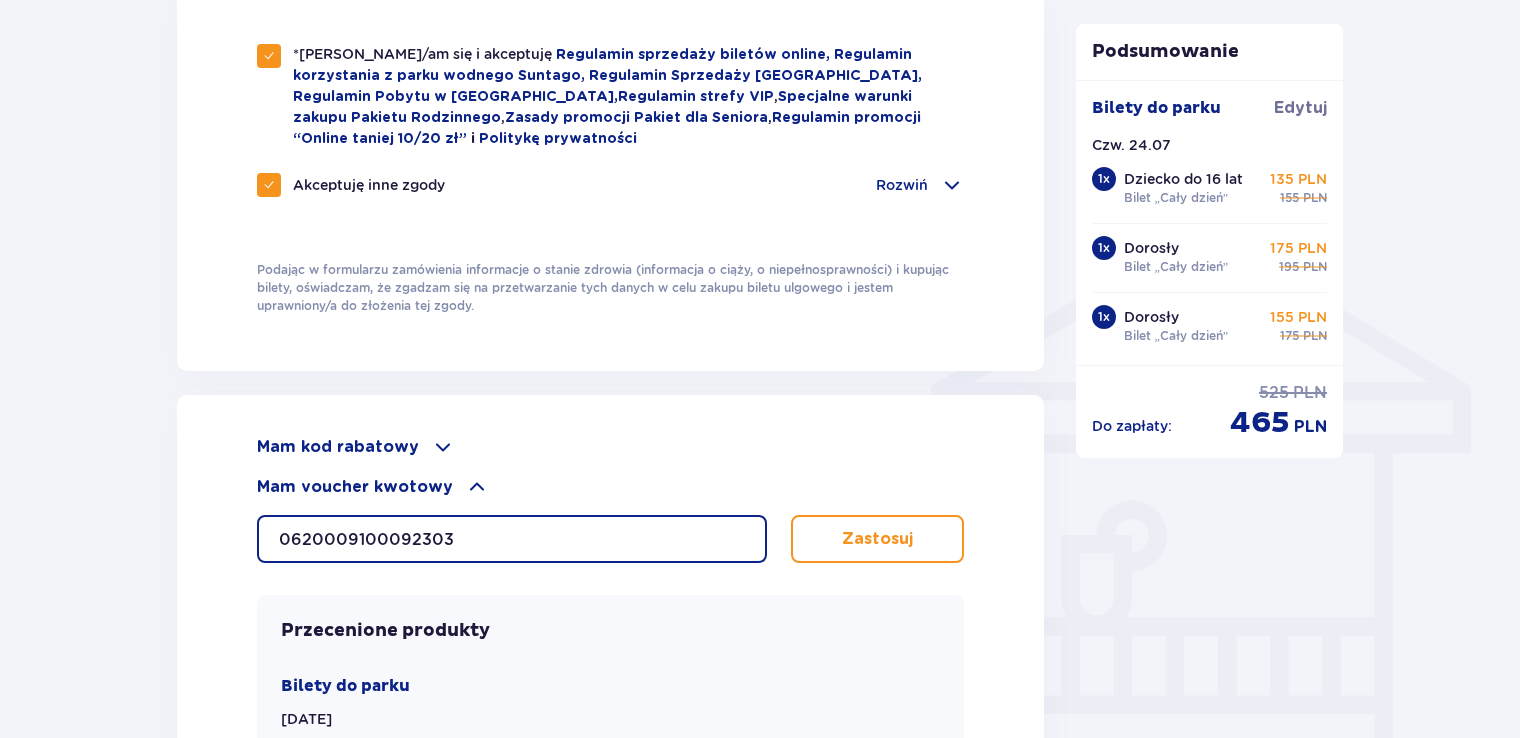 type on "0620009100092303" 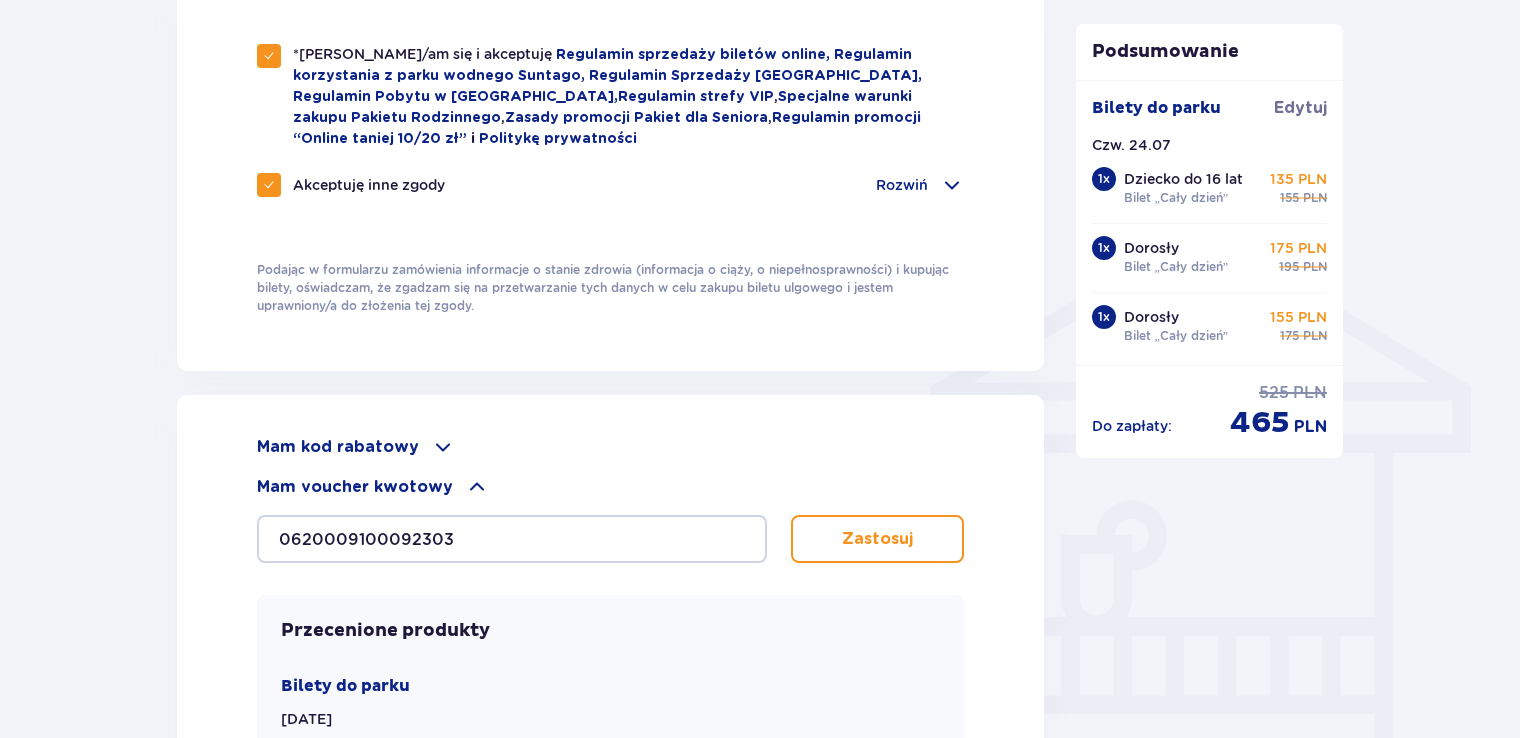click on "Zastosuj" at bounding box center [877, 539] 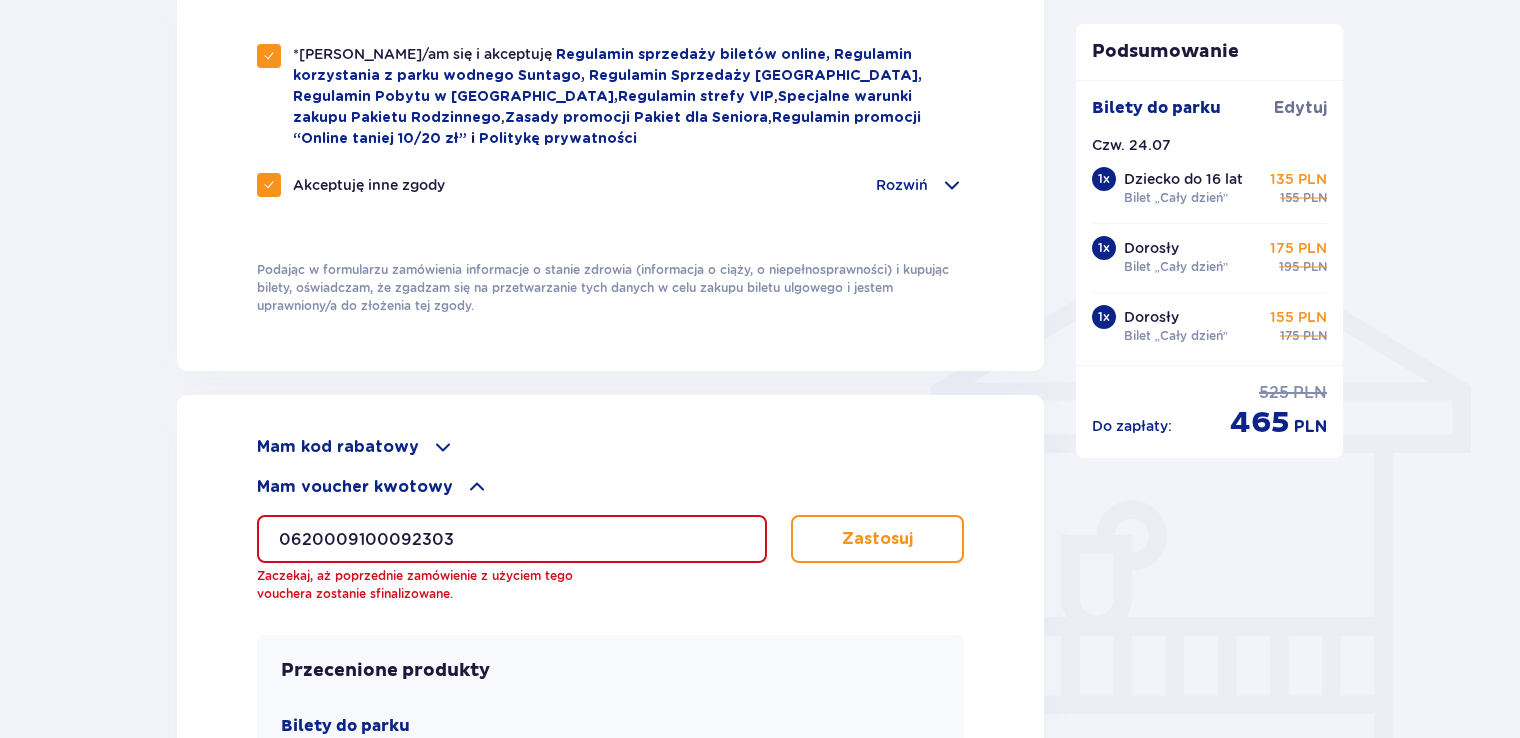 click on "Zastosuj" at bounding box center (877, 539) 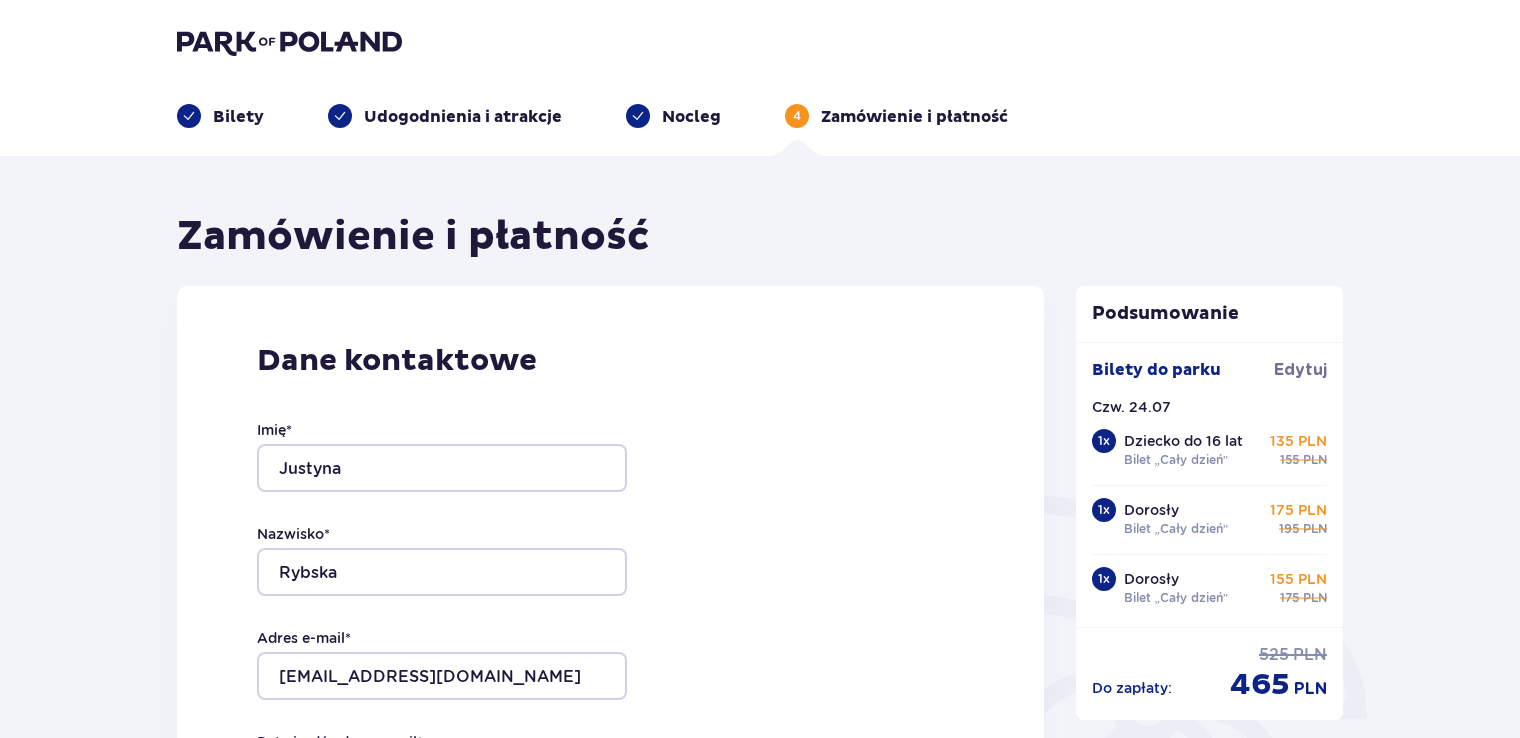 scroll, scrollTop: 1316, scrollLeft: 0, axis: vertical 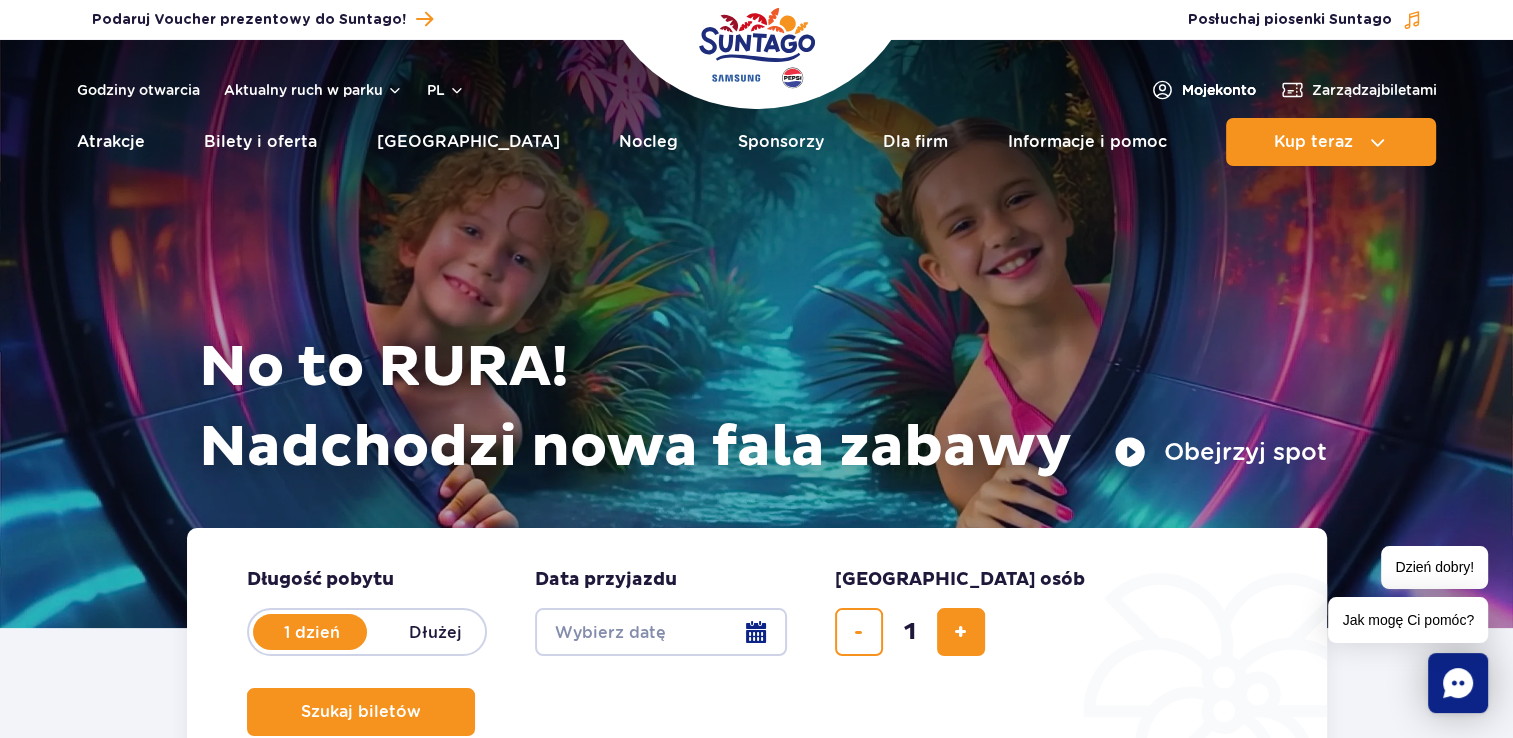 click on "Moje  konto" at bounding box center (1219, 90) 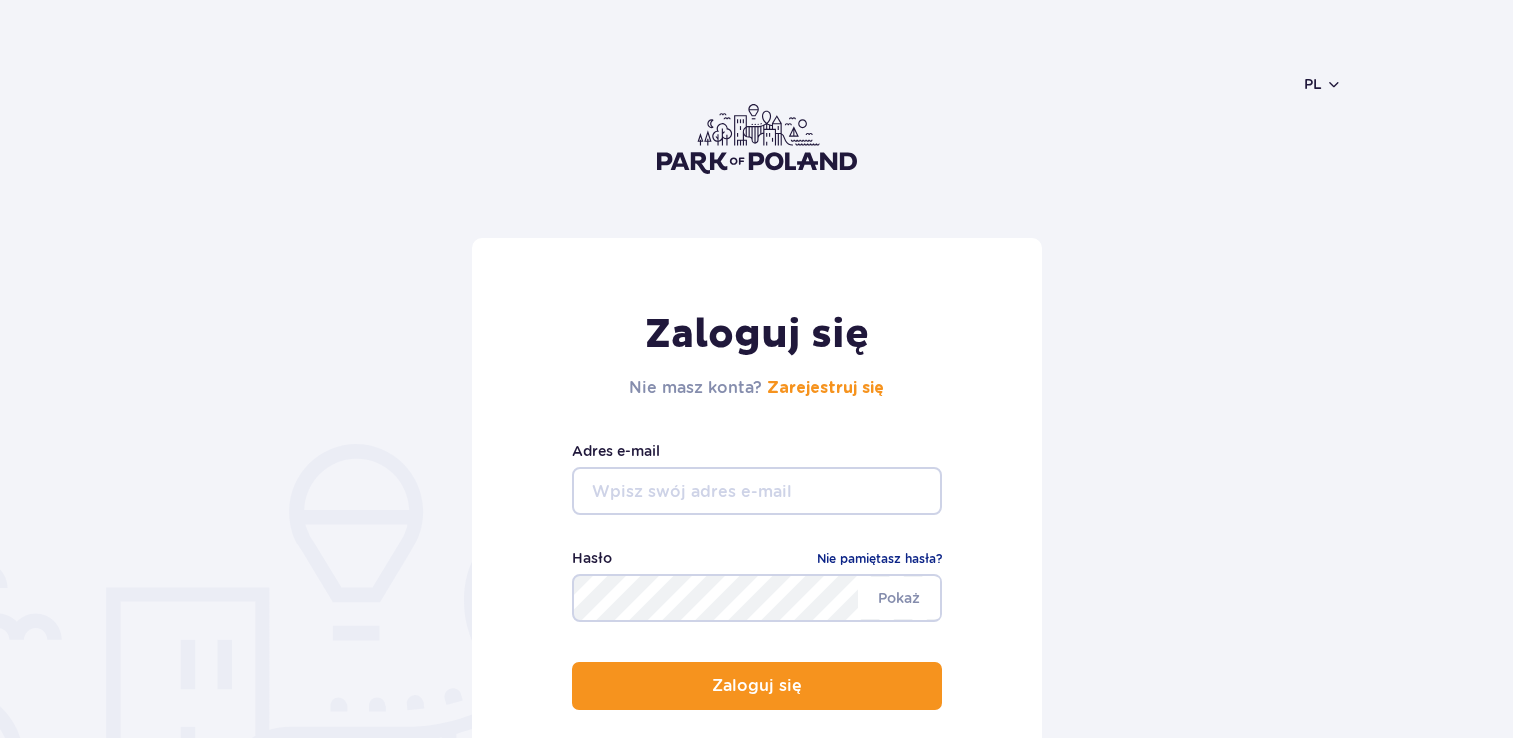 scroll, scrollTop: 0, scrollLeft: 0, axis: both 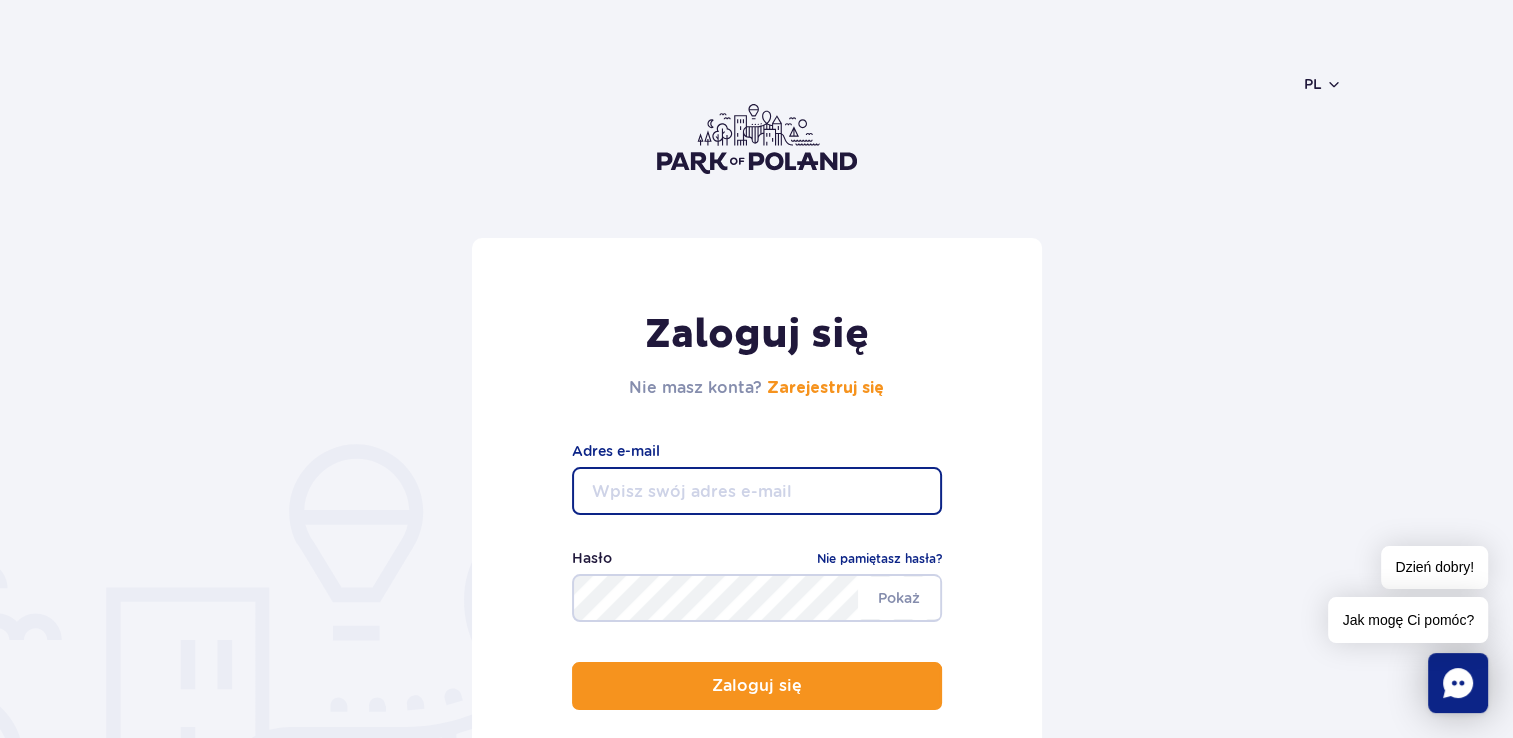 click at bounding box center (757, 491) 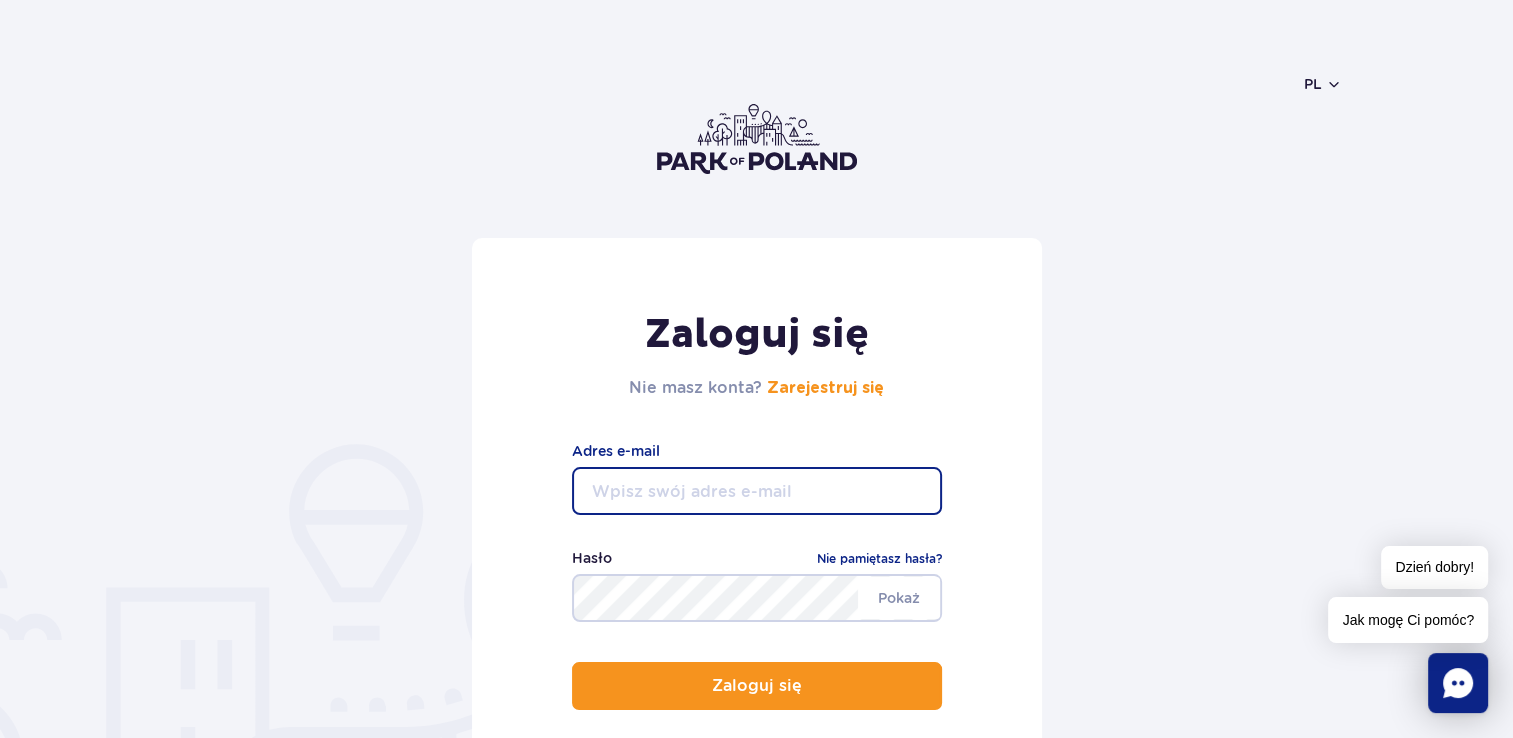 type on "[EMAIL_ADDRESS][DOMAIN_NAME]" 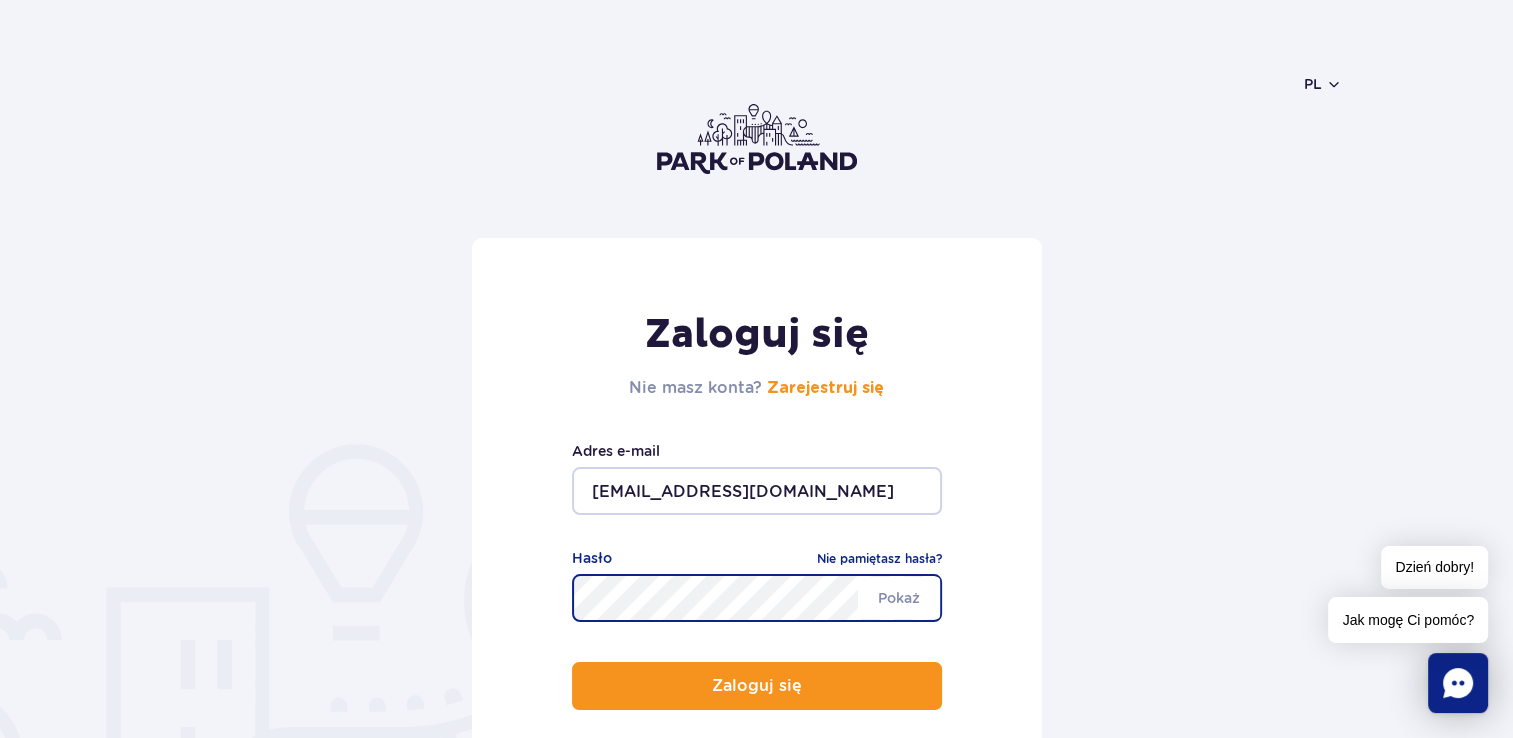 click on "Zaloguj się" at bounding box center (757, 686) 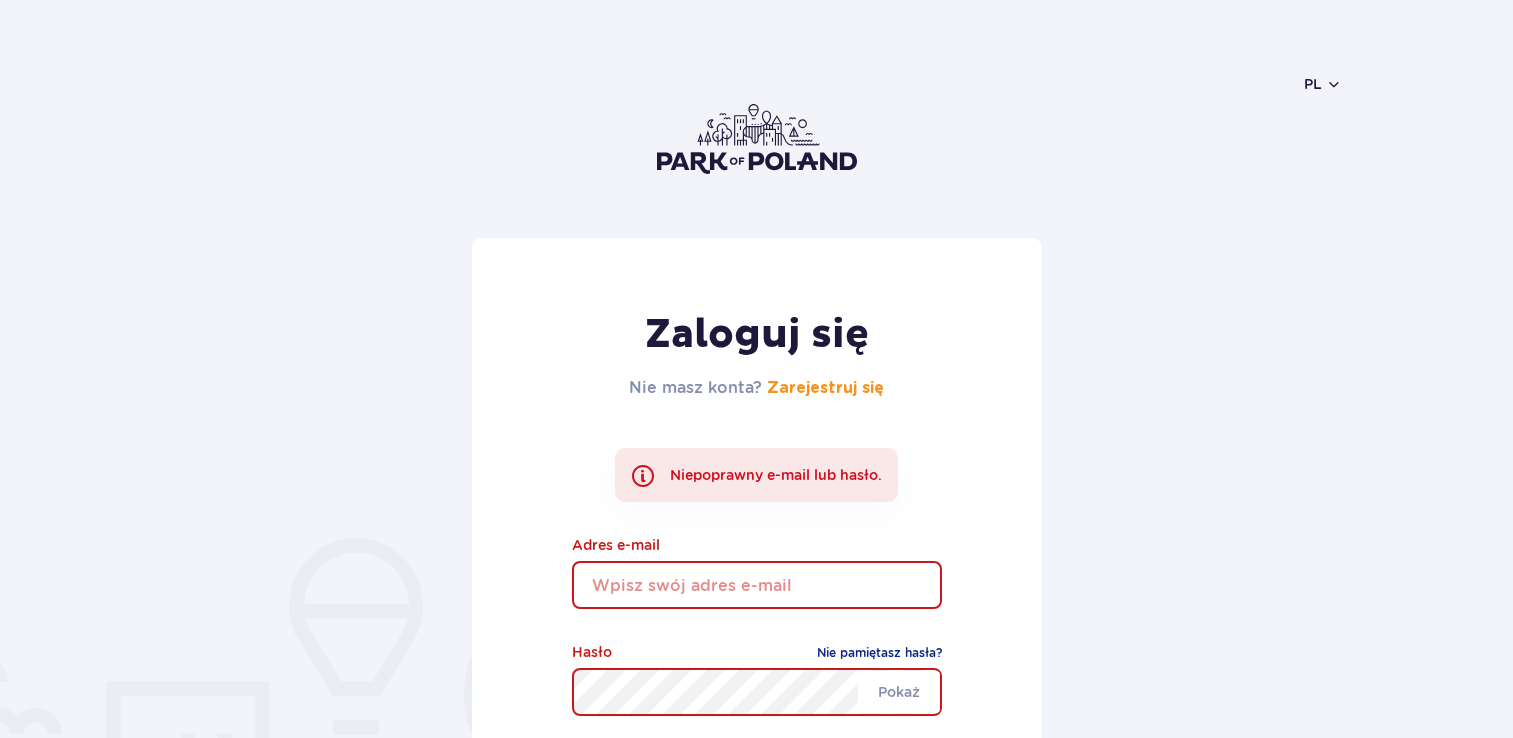 scroll, scrollTop: 0, scrollLeft: 0, axis: both 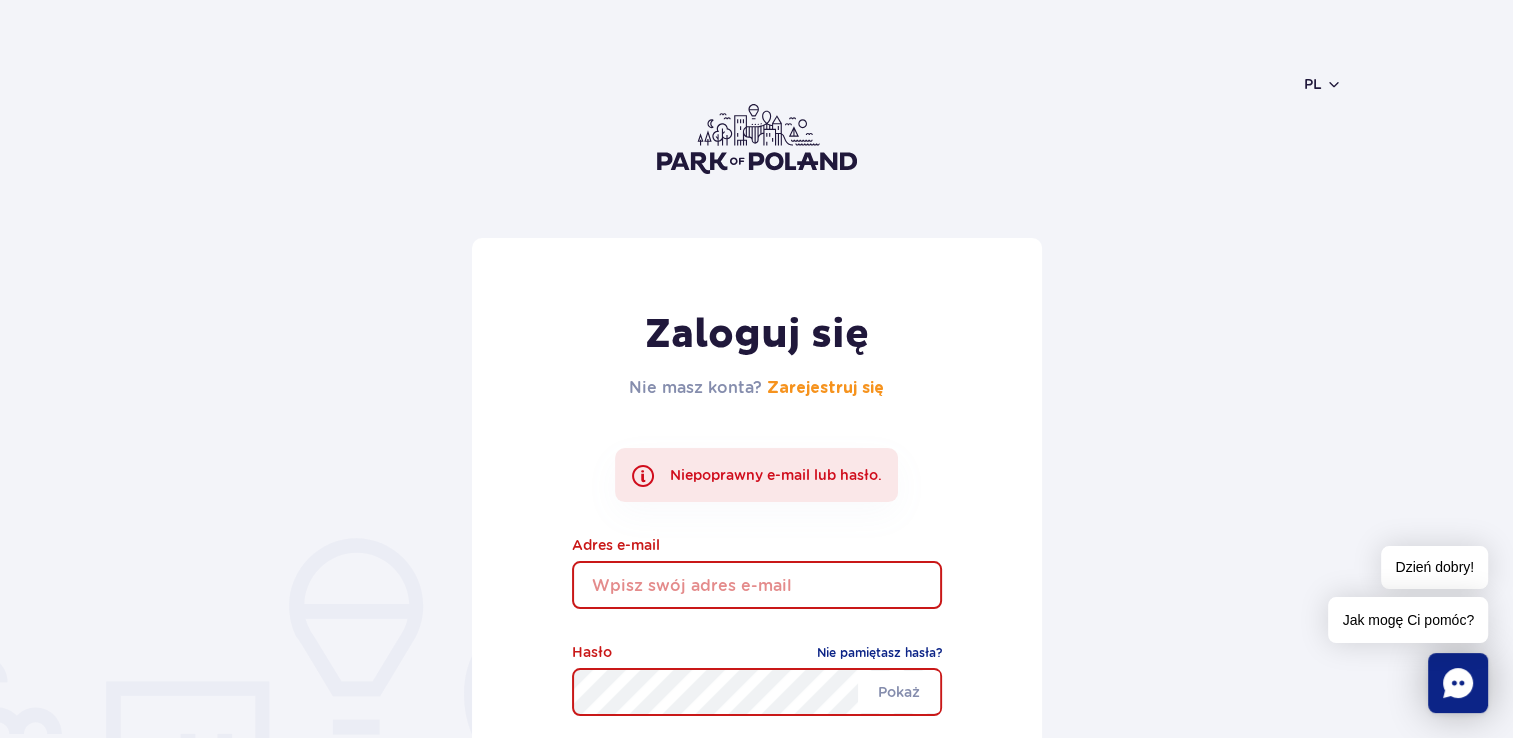 click at bounding box center (757, 585) 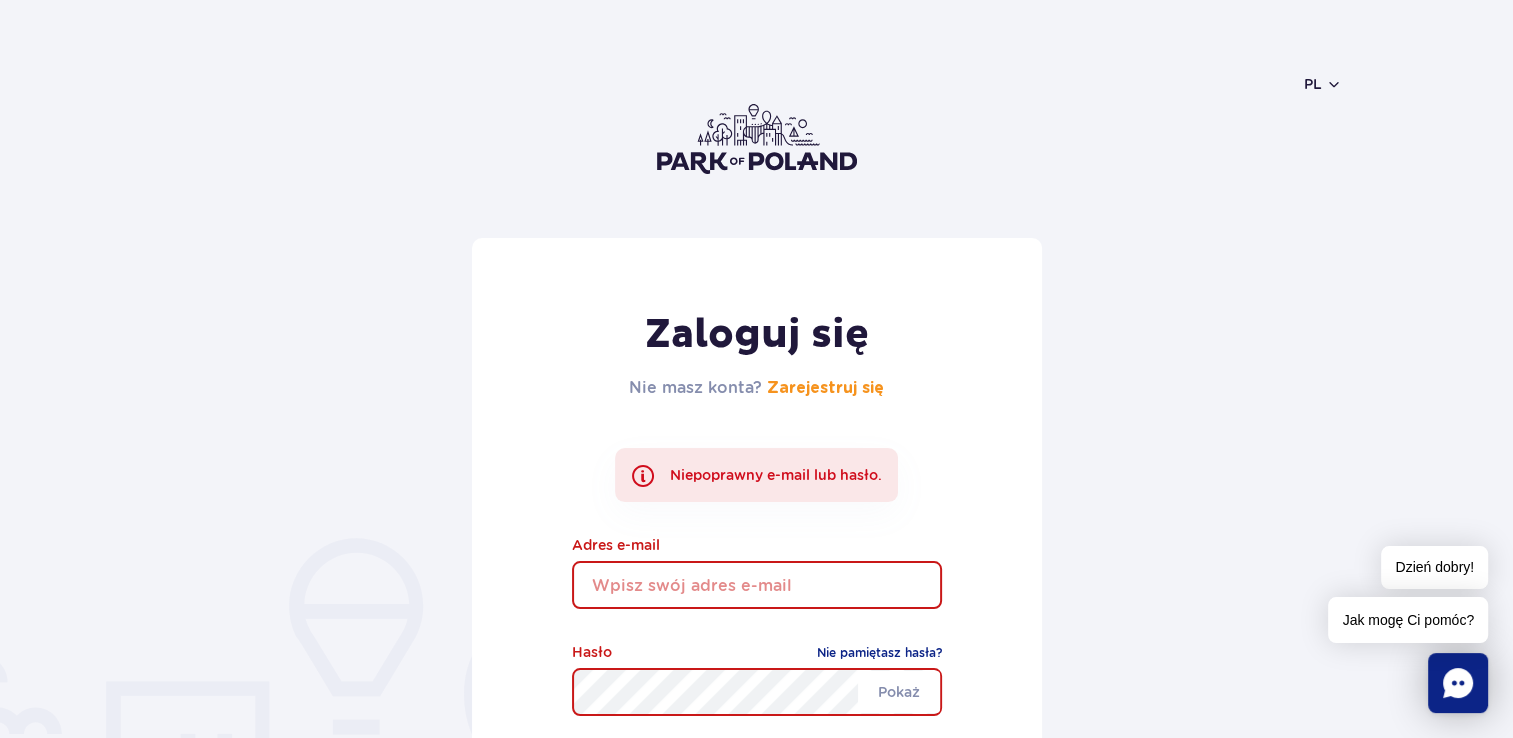 type on "justynad@autograf.pl" 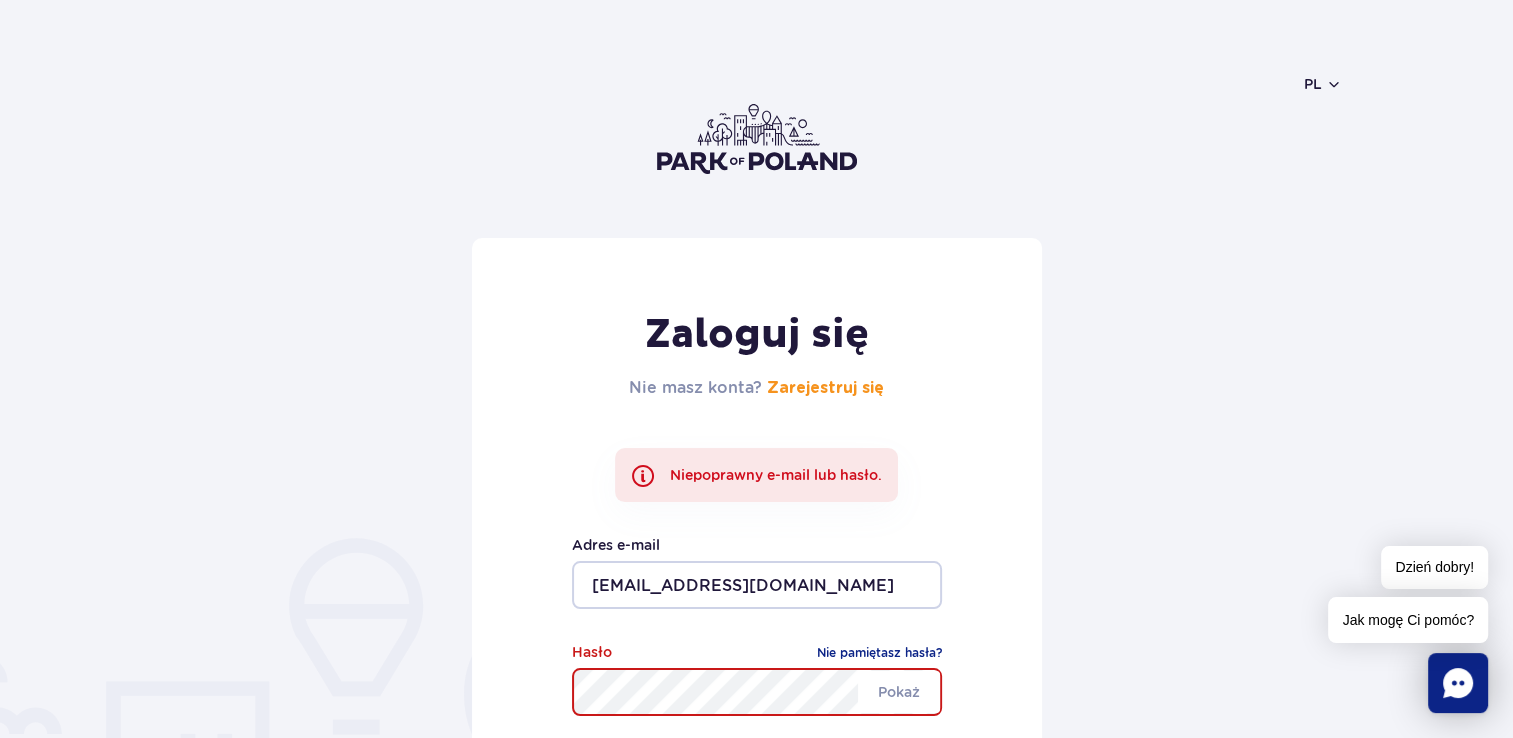 click on "Przejdź do menu
Przejdź do treści
Przejdź do stopki
Mapa serwisu
Dzień dobry! Jak mogę Ci pomóc?
PL PL UA EN PL
Zaloguj się
Nie masz konta?
Zarejestruj się
Niepoprawny e-mail lub hasło.
justynad@autograf.pl
Adres e-mail
Pokaż
Hasło
Nie pamiętasz hasła?
Zaloguj się" at bounding box center (756, 1143) 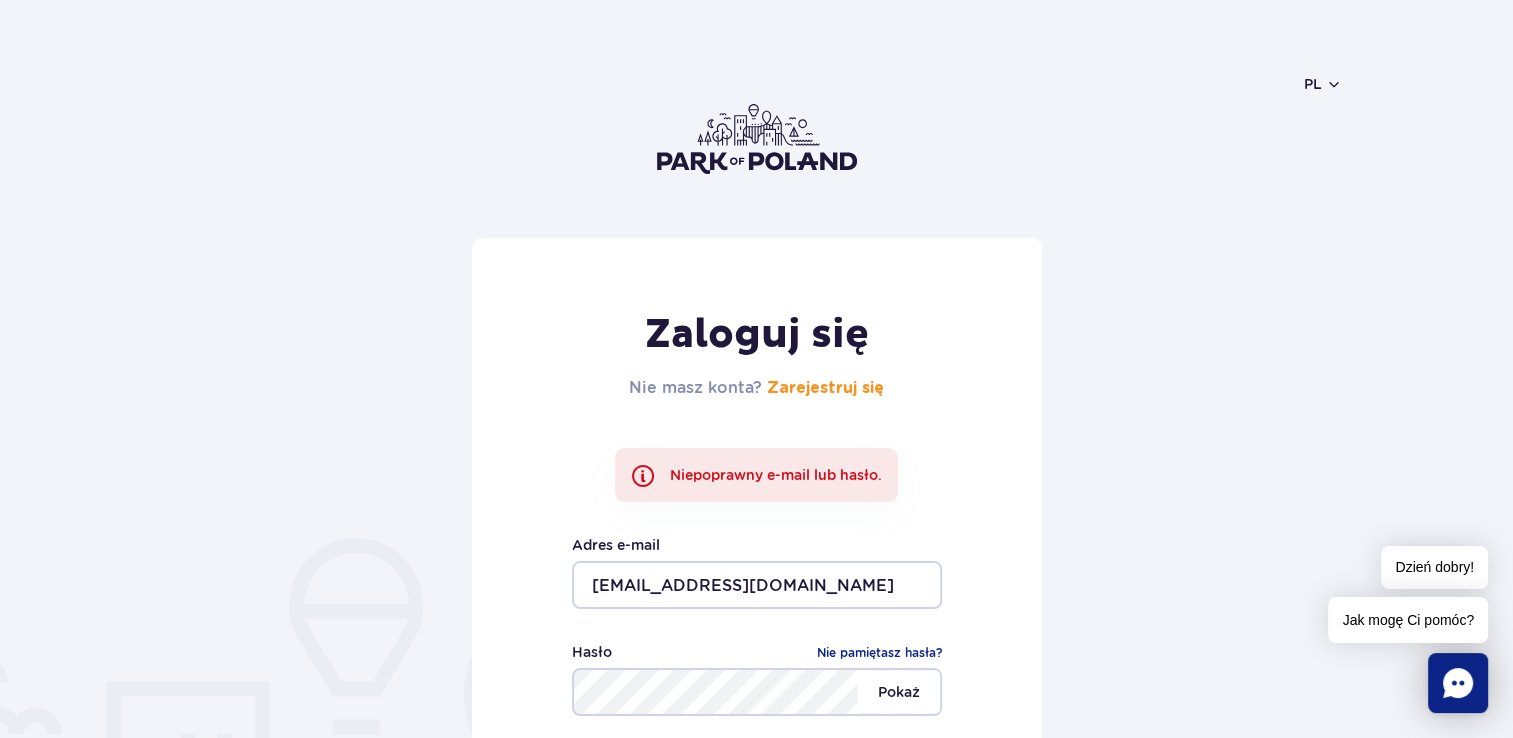 click on "Pokaż" at bounding box center (899, 692) 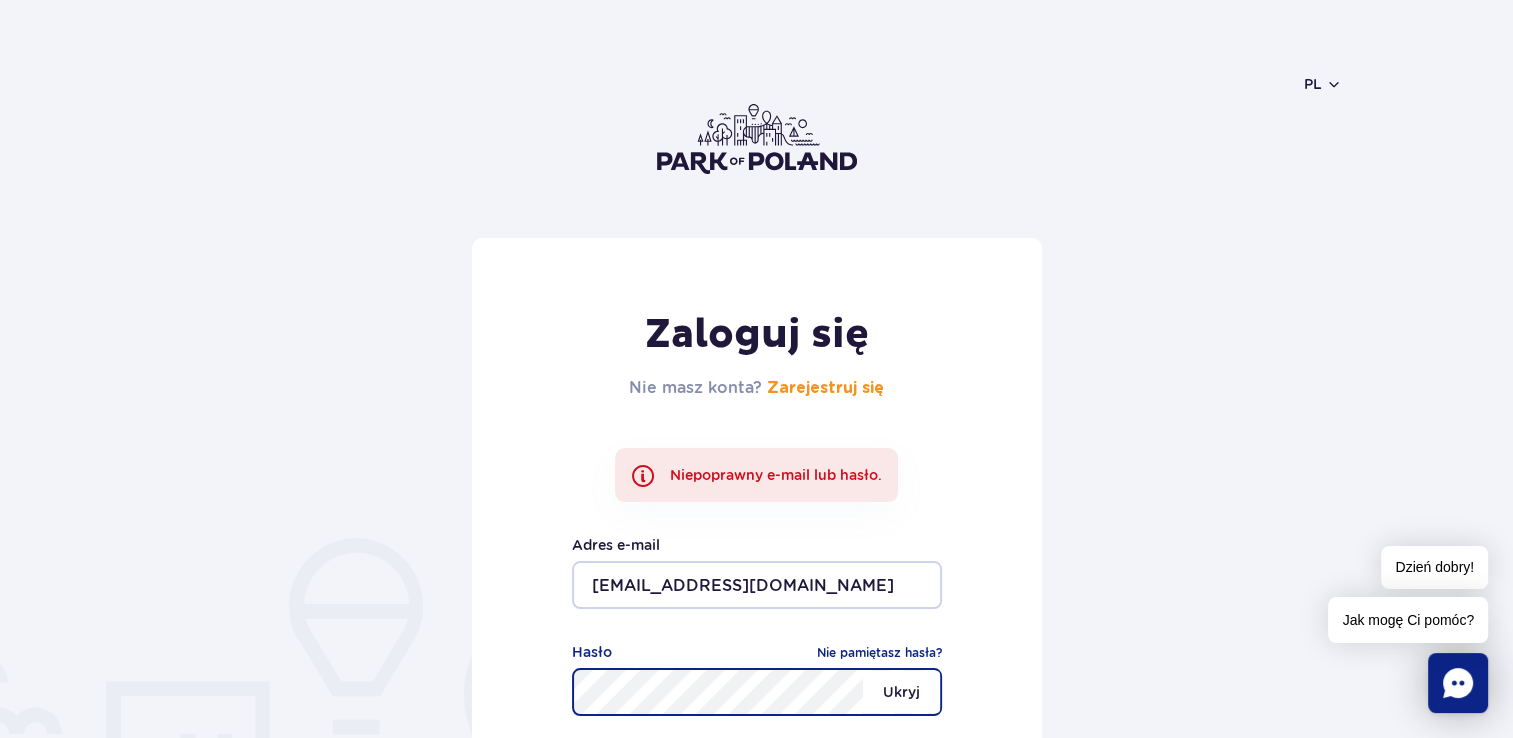 click on "Zaloguj się" at bounding box center (757, 780) 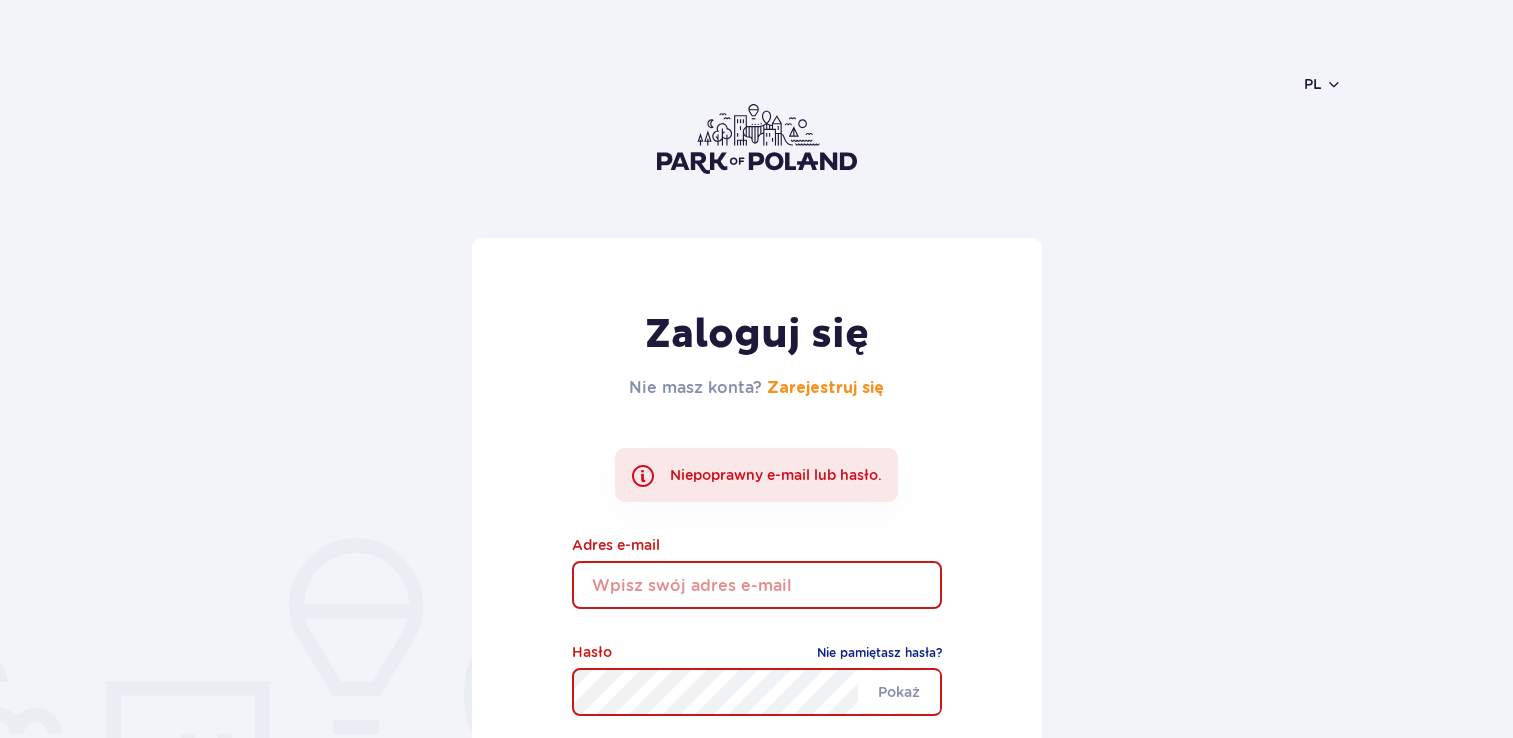 scroll, scrollTop: 0, scrollLeft: 0, axis: both 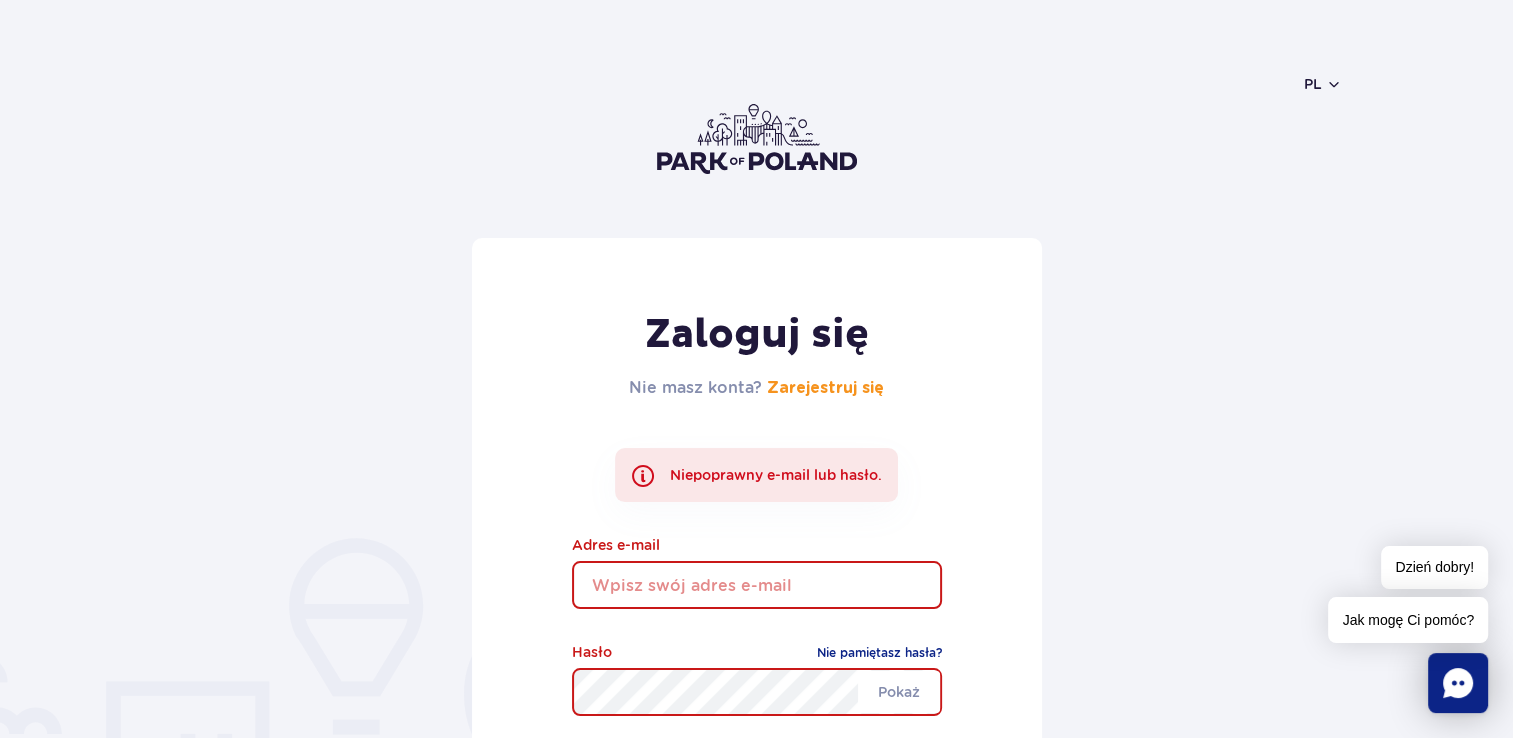 click at bounding box center (757, 585) 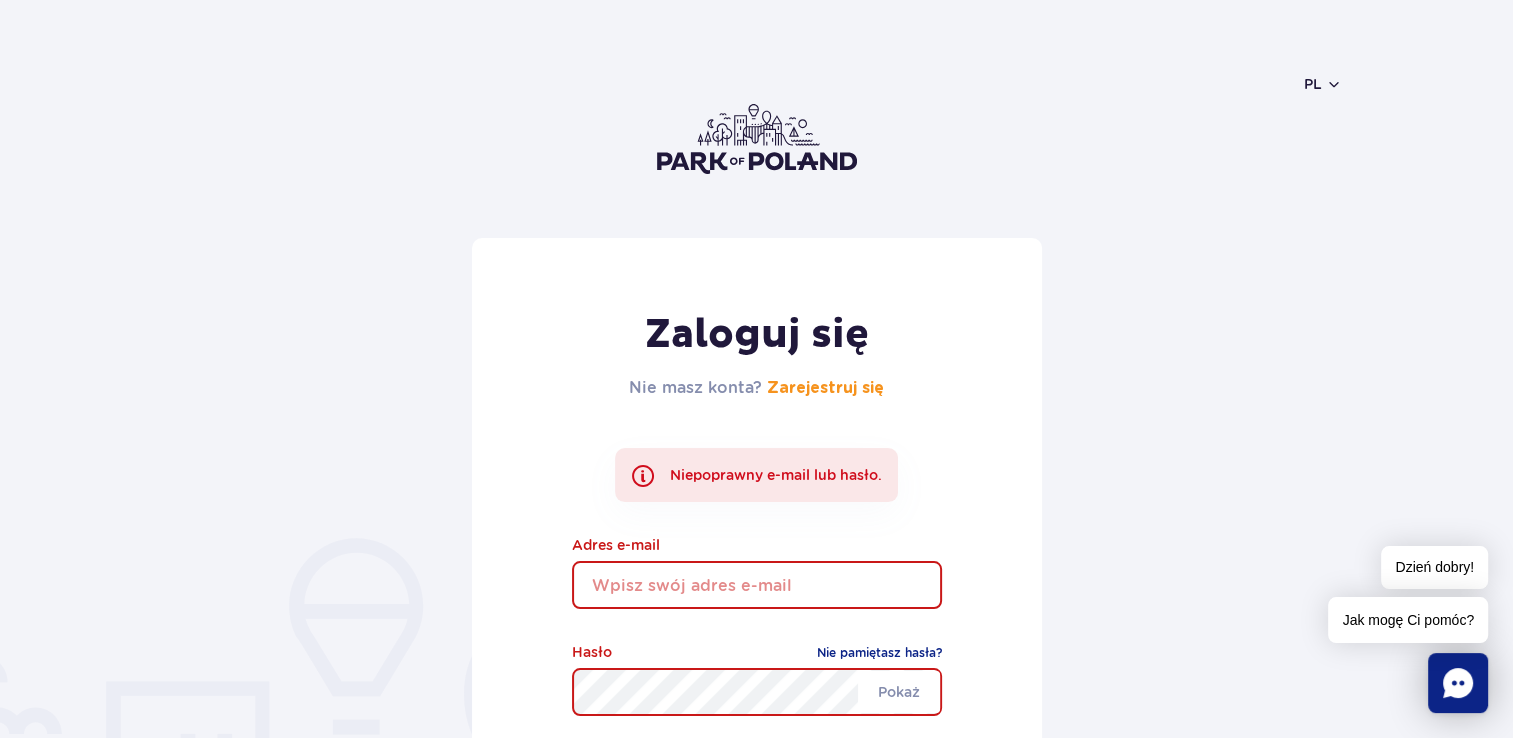 type on "[EMAIL_ADDRESS][DOMAIN_NAME]" 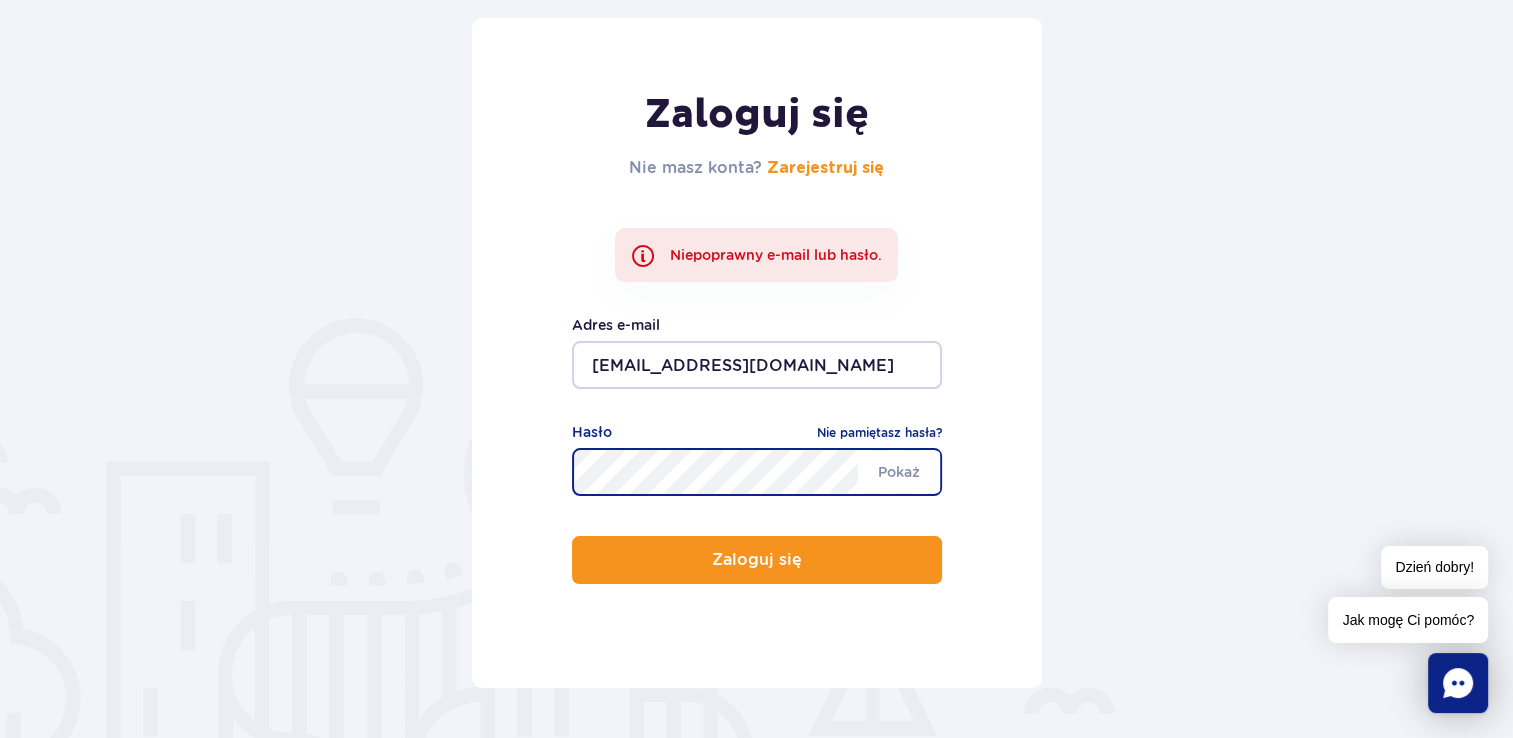 scroll, scrollTop: 233, scrollLeft: 0, axis: vertical 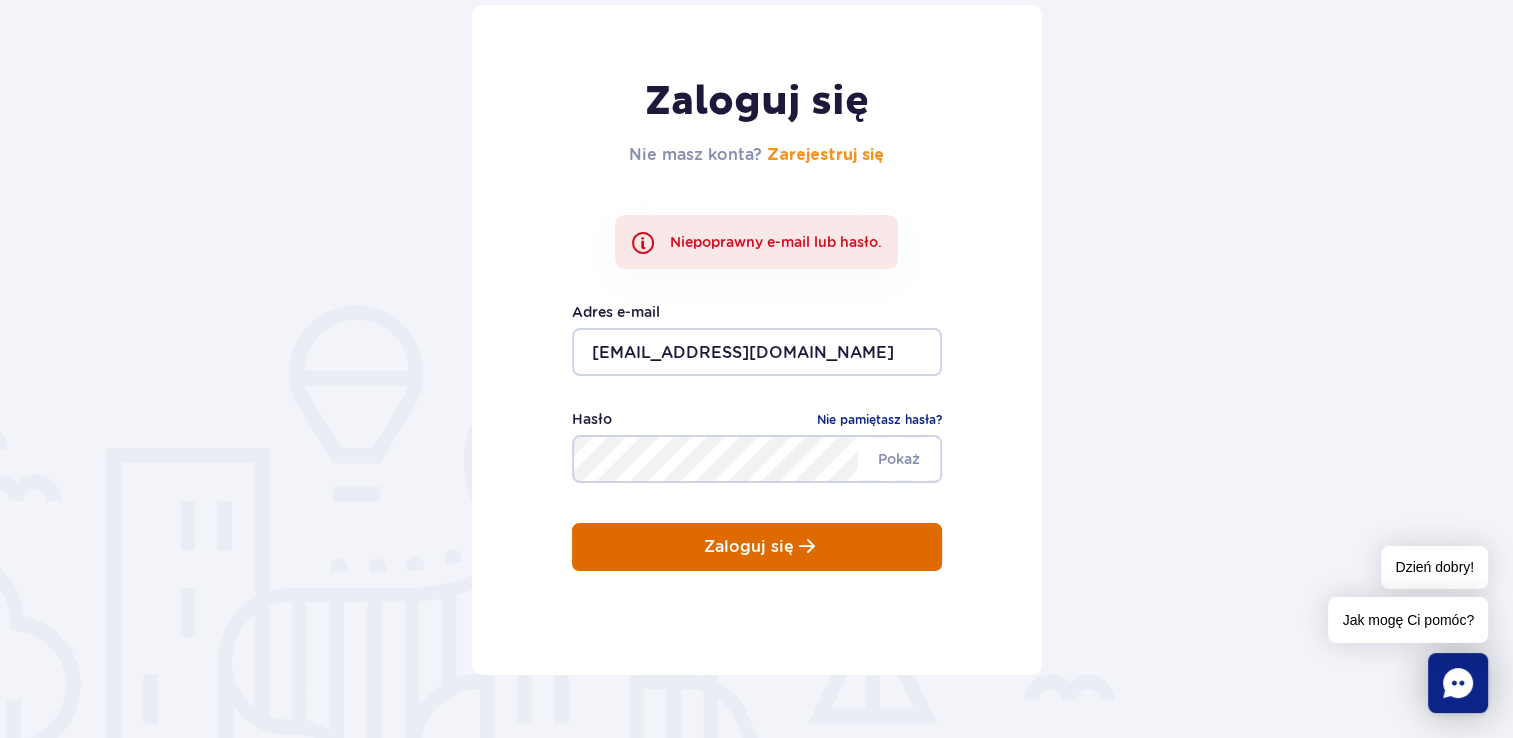 click on "Zaloguj się" at bounding box center [757, 547] 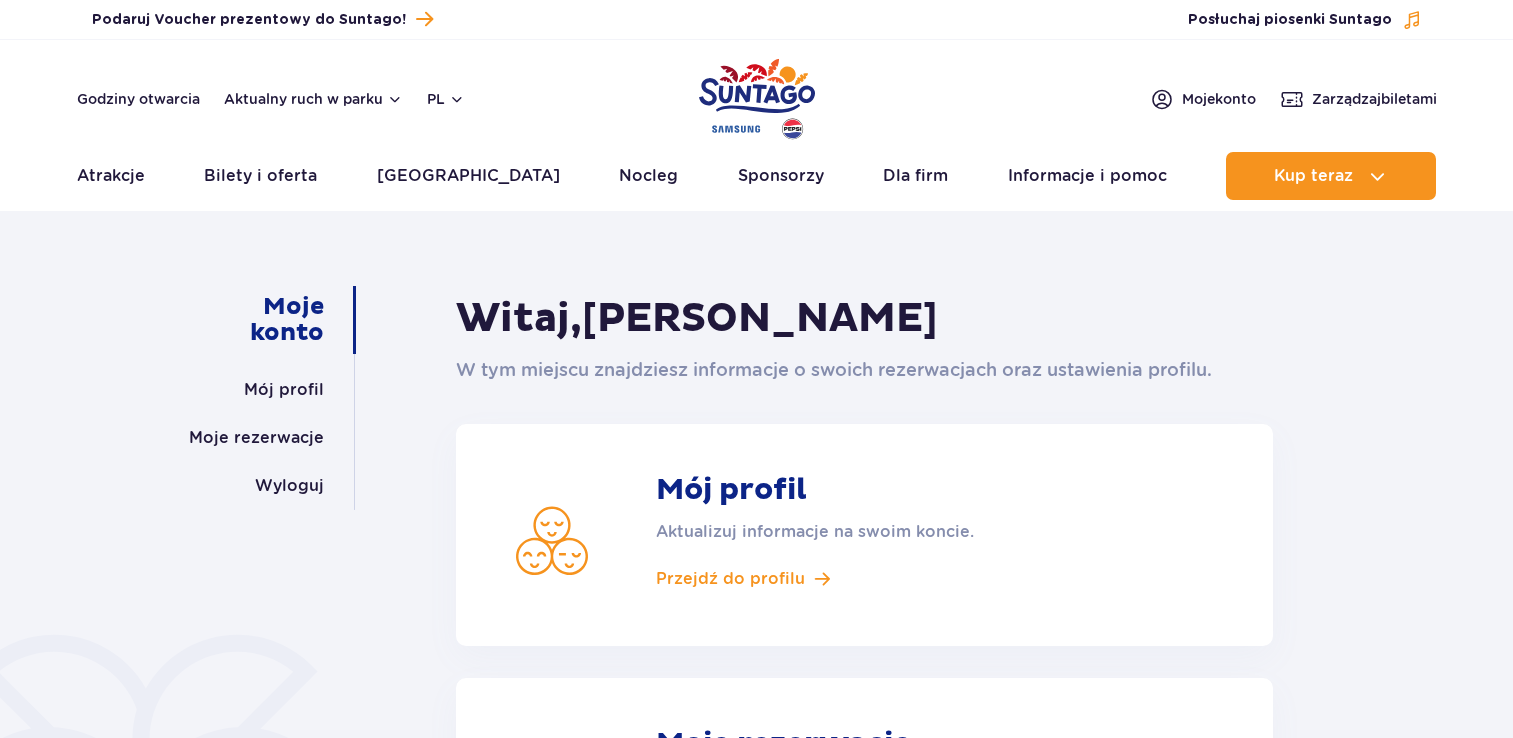 scroll, scrollTop: 0, scrollLeft: 0, axis: both 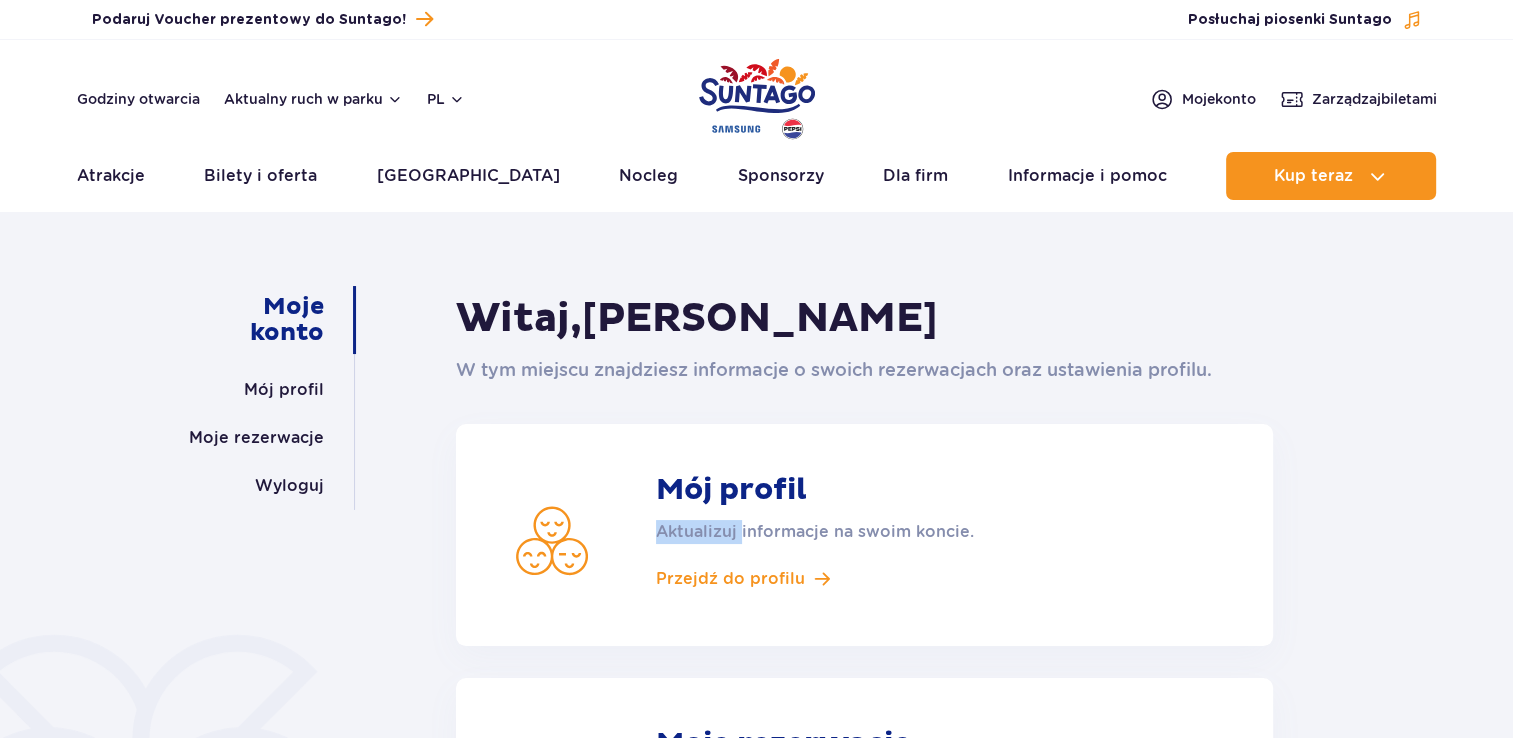 click on "Mój profil
Aktualizuj informacje na swoim koncie.
Przejdź do profilu" at bounding box center (864, 535) 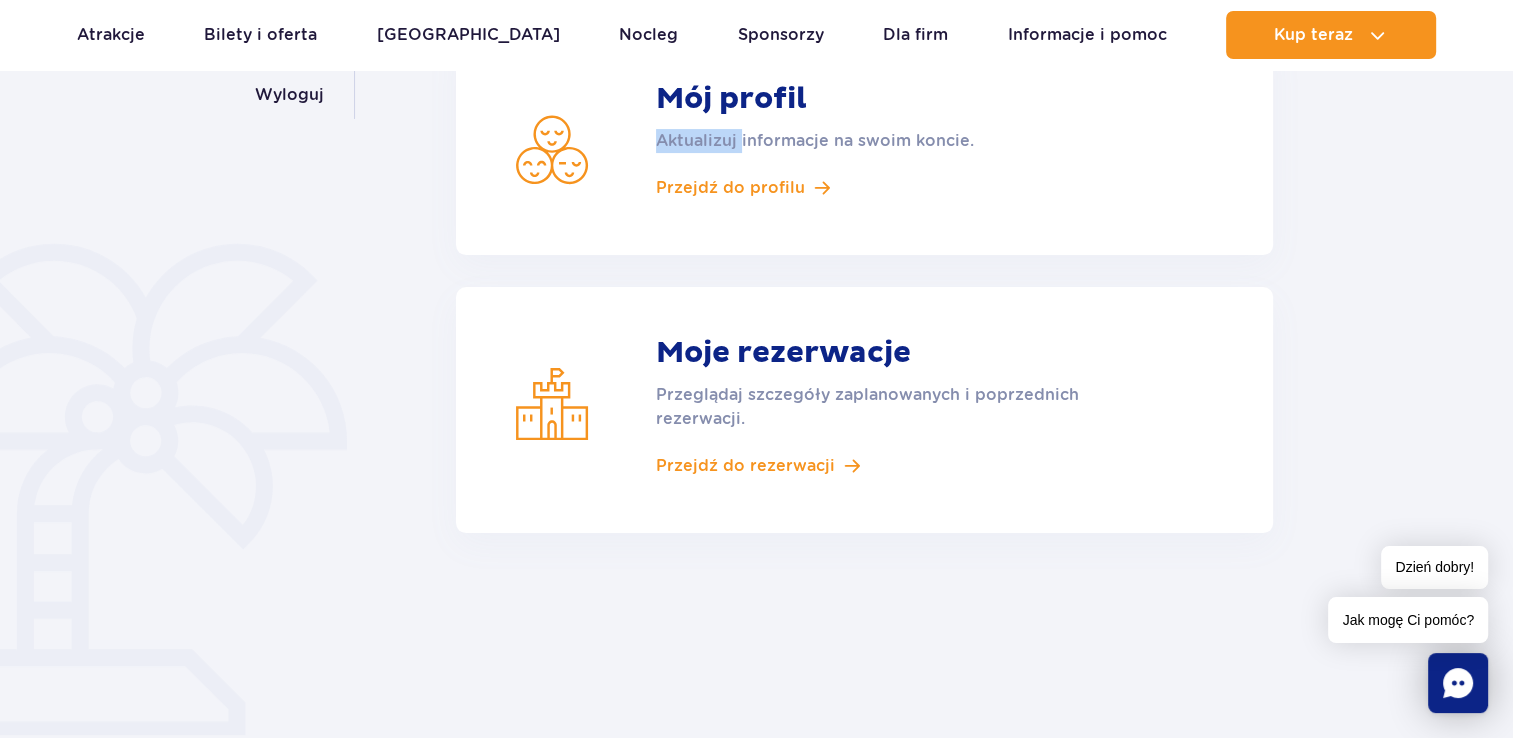 scroll, scrollTop: 396, scrollLeft: 0, axis: vertical 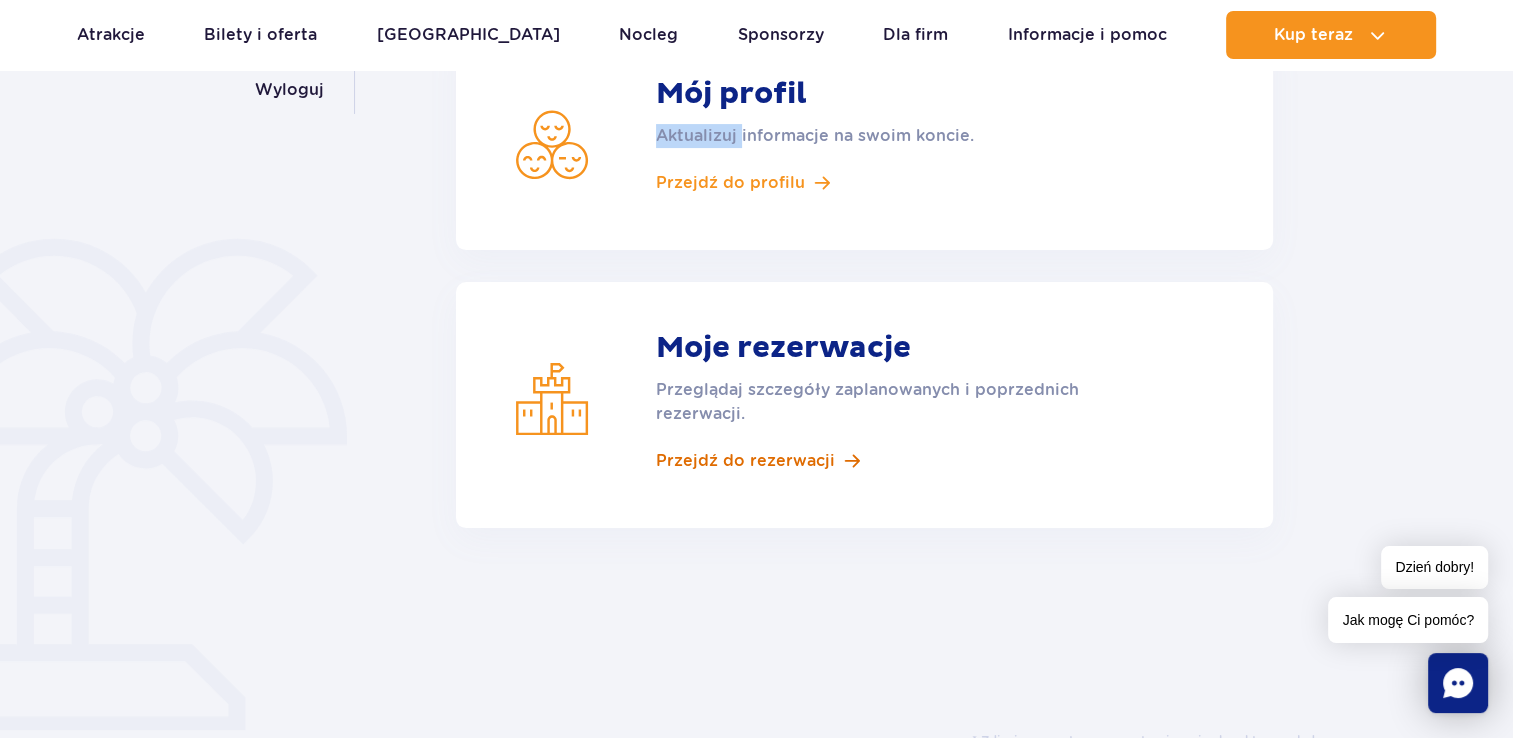 click on "Przejdź do rezerwacji" at bounding box center [745, 461] 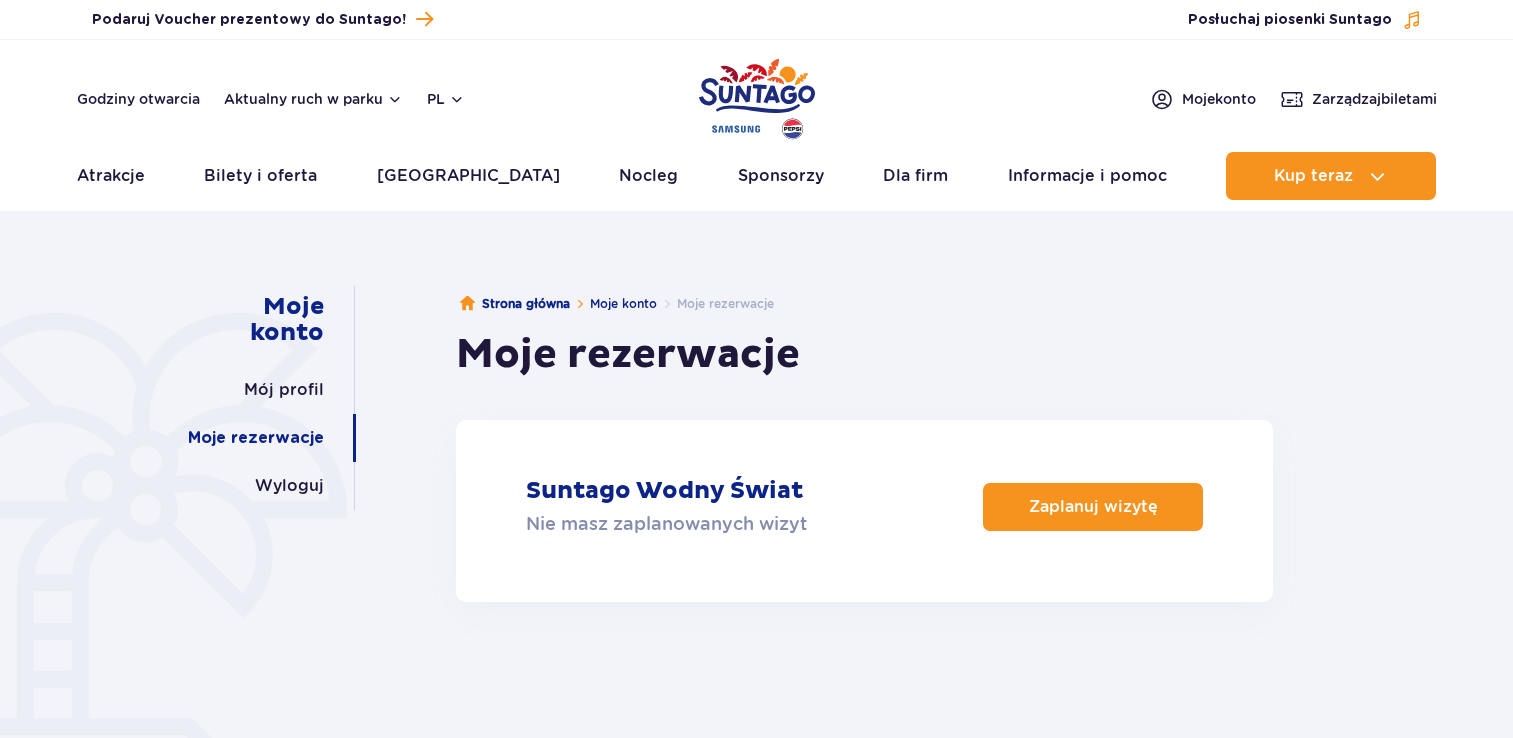 scroll, scrollTop: 0, scrollLeft: 0, axis: both 